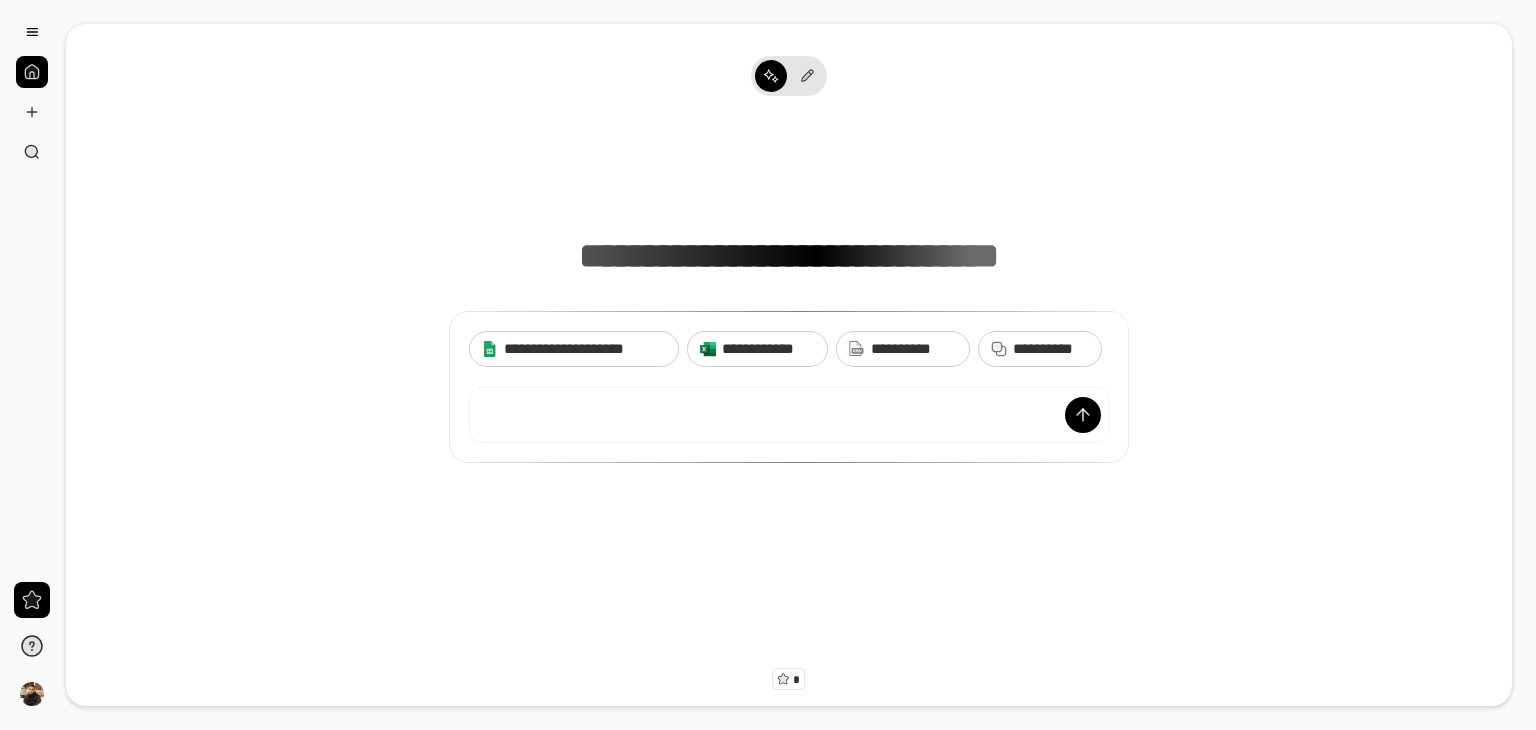 scroll, scrollTop: 0, scrollLeft: 0, axis: both 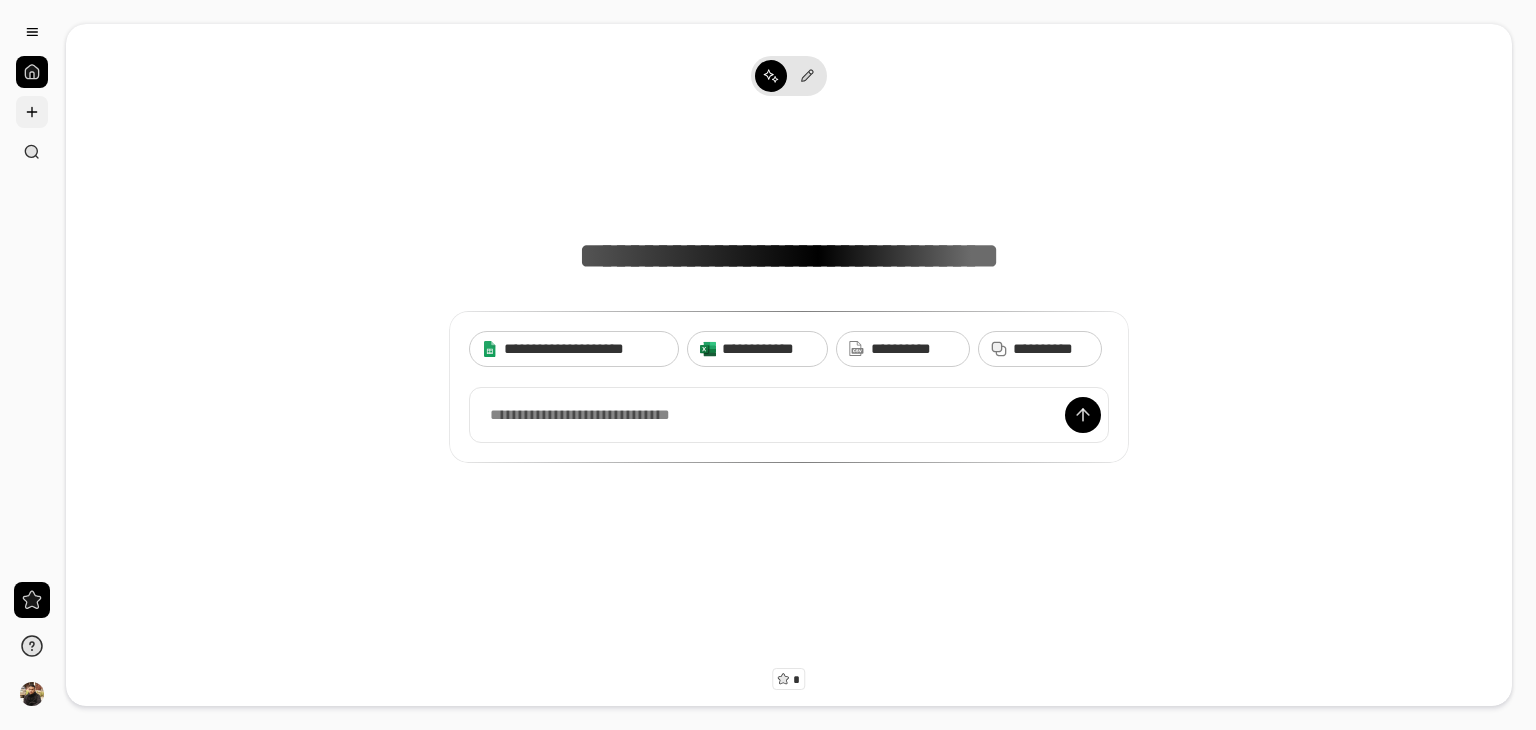 click at bounding box center (32, 112) 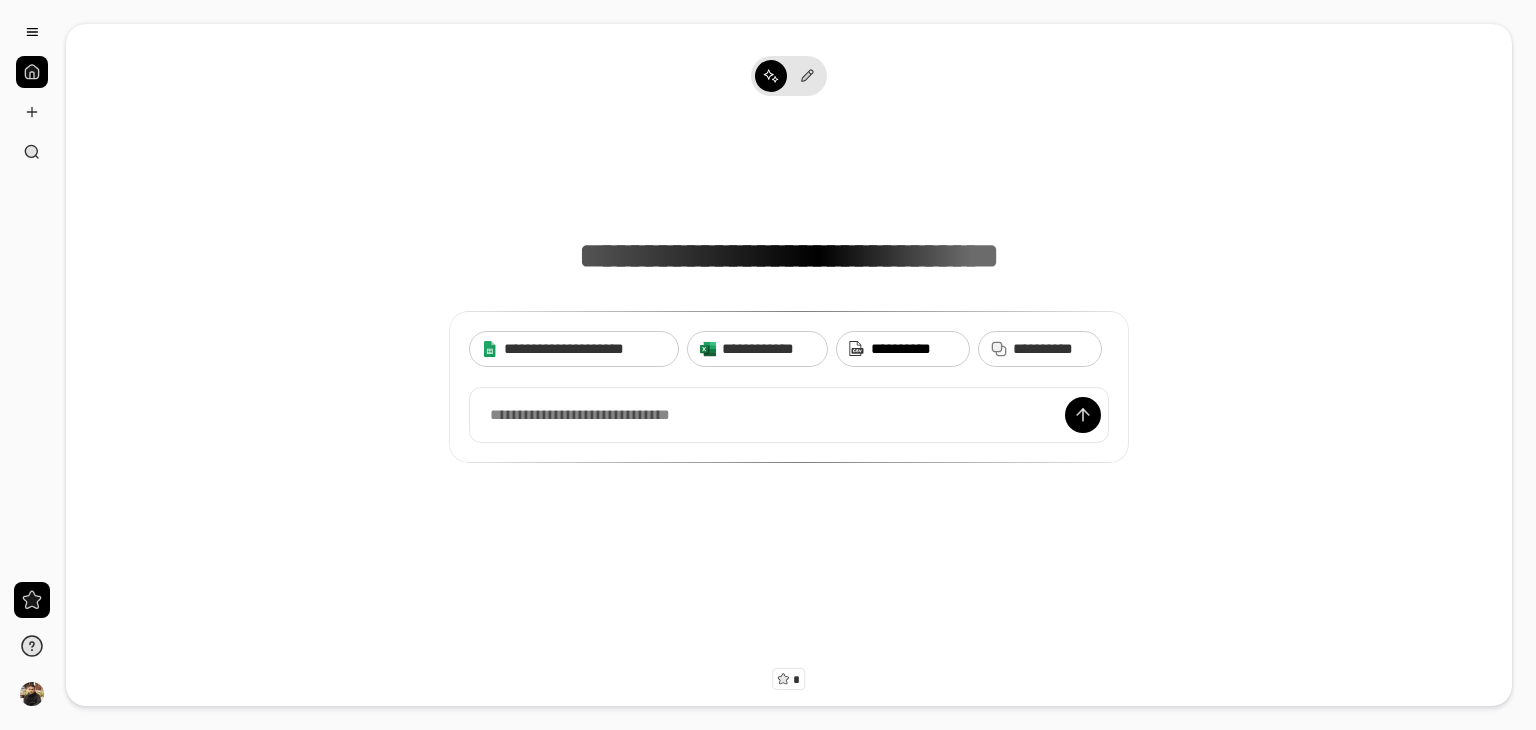 click on "**********" at bounding box center [914, 349] 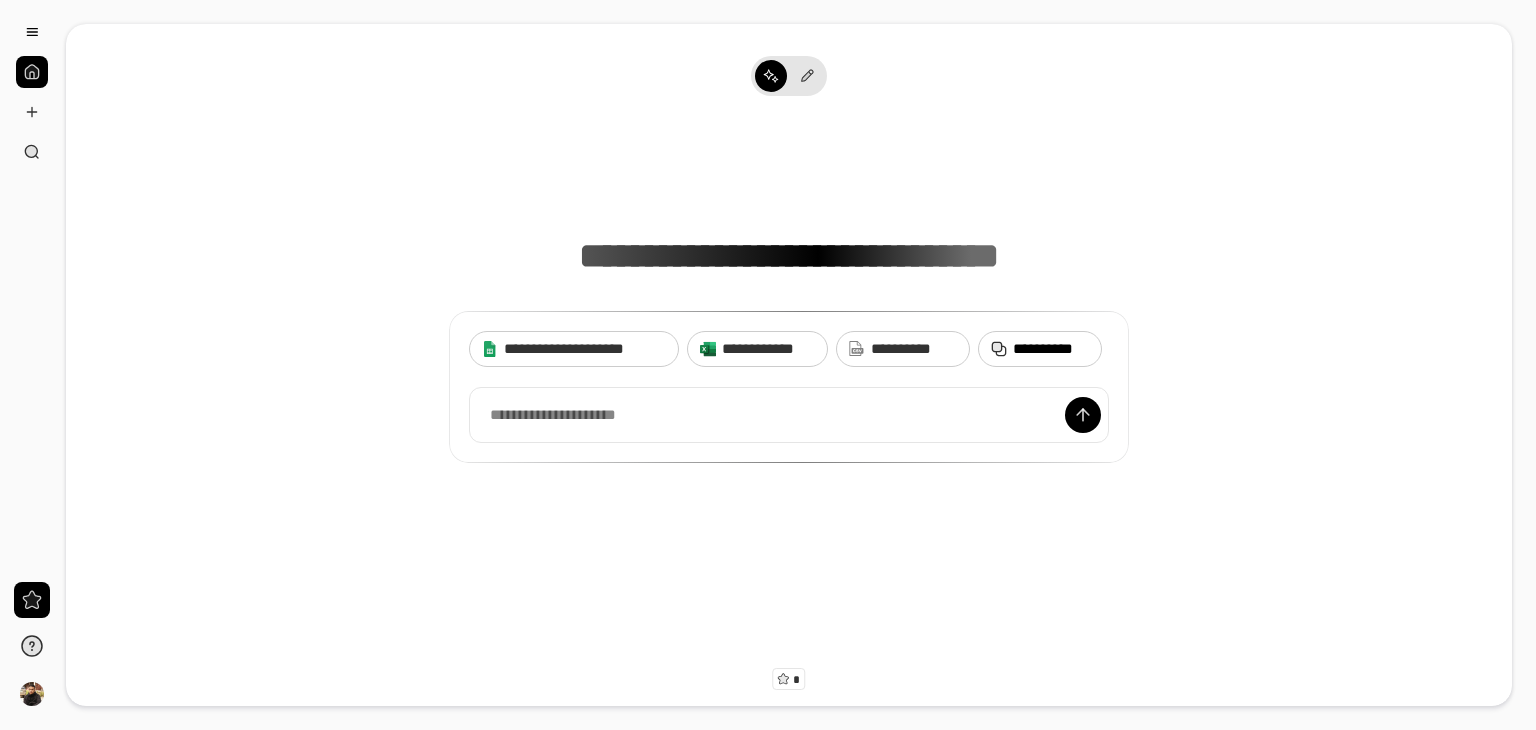 click 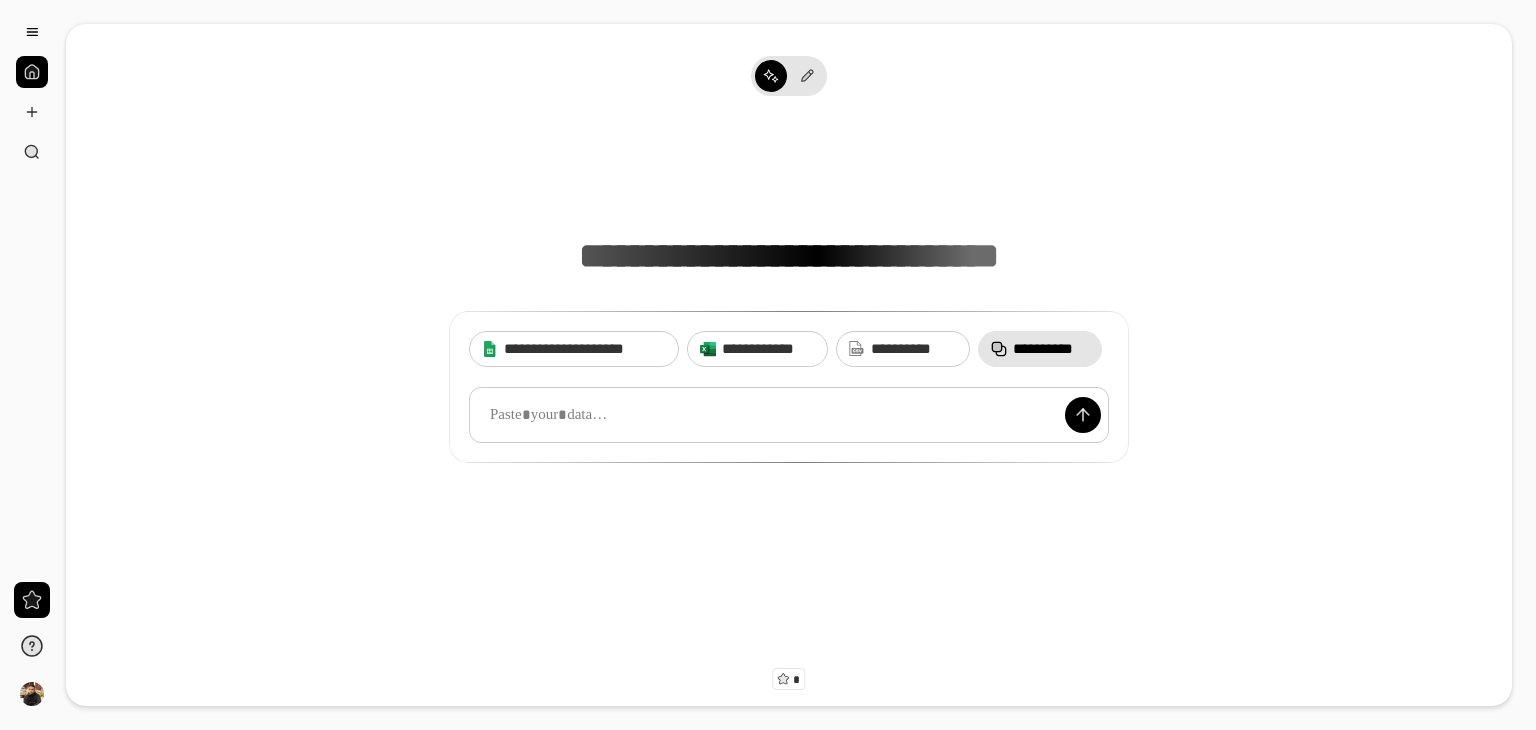 click at bounding box center (789, 415) 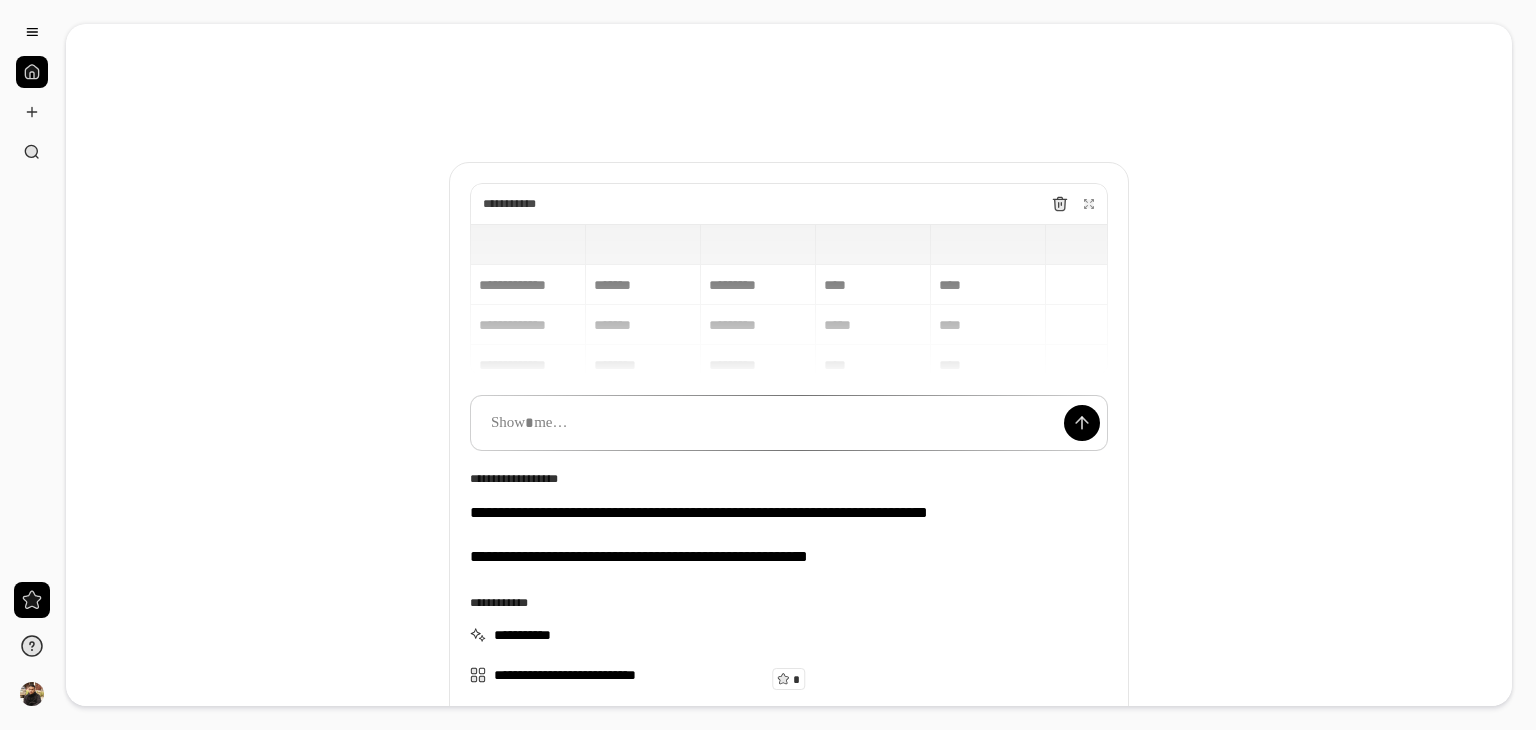 click on "[REDACTED]" at bounding box center (768, 365) 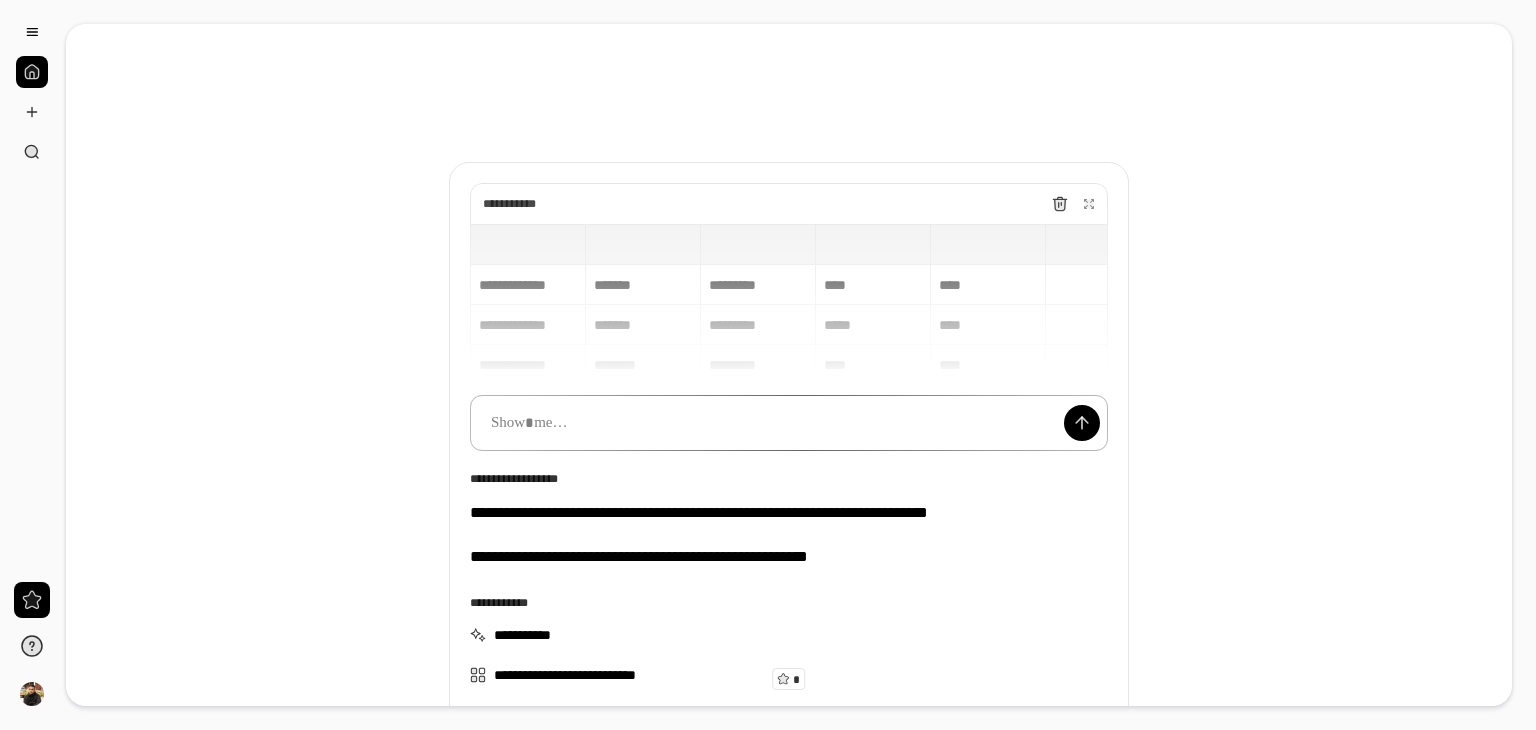click at bounding box center [789, 423] 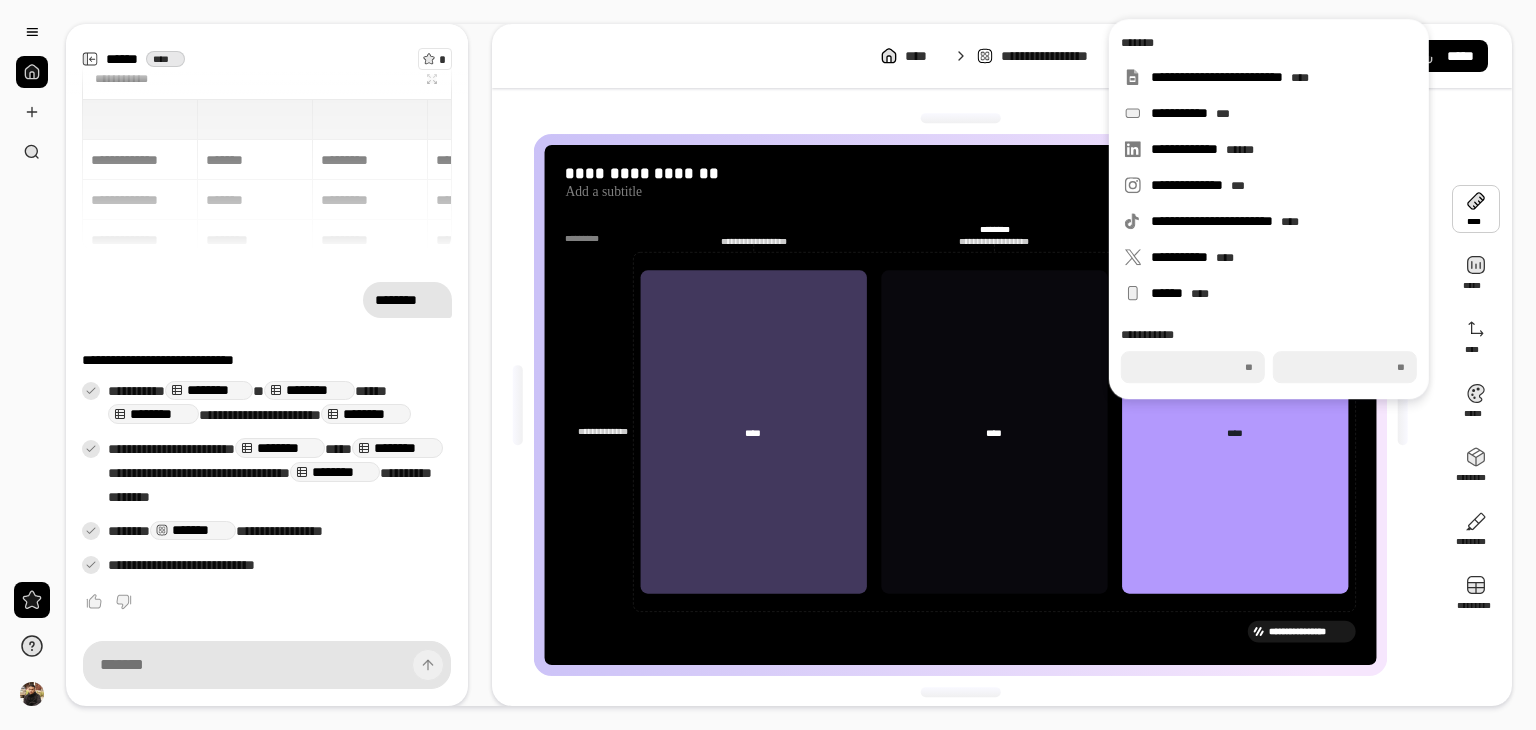 click on "[REDACTED]" at bounding box center [267, 175] 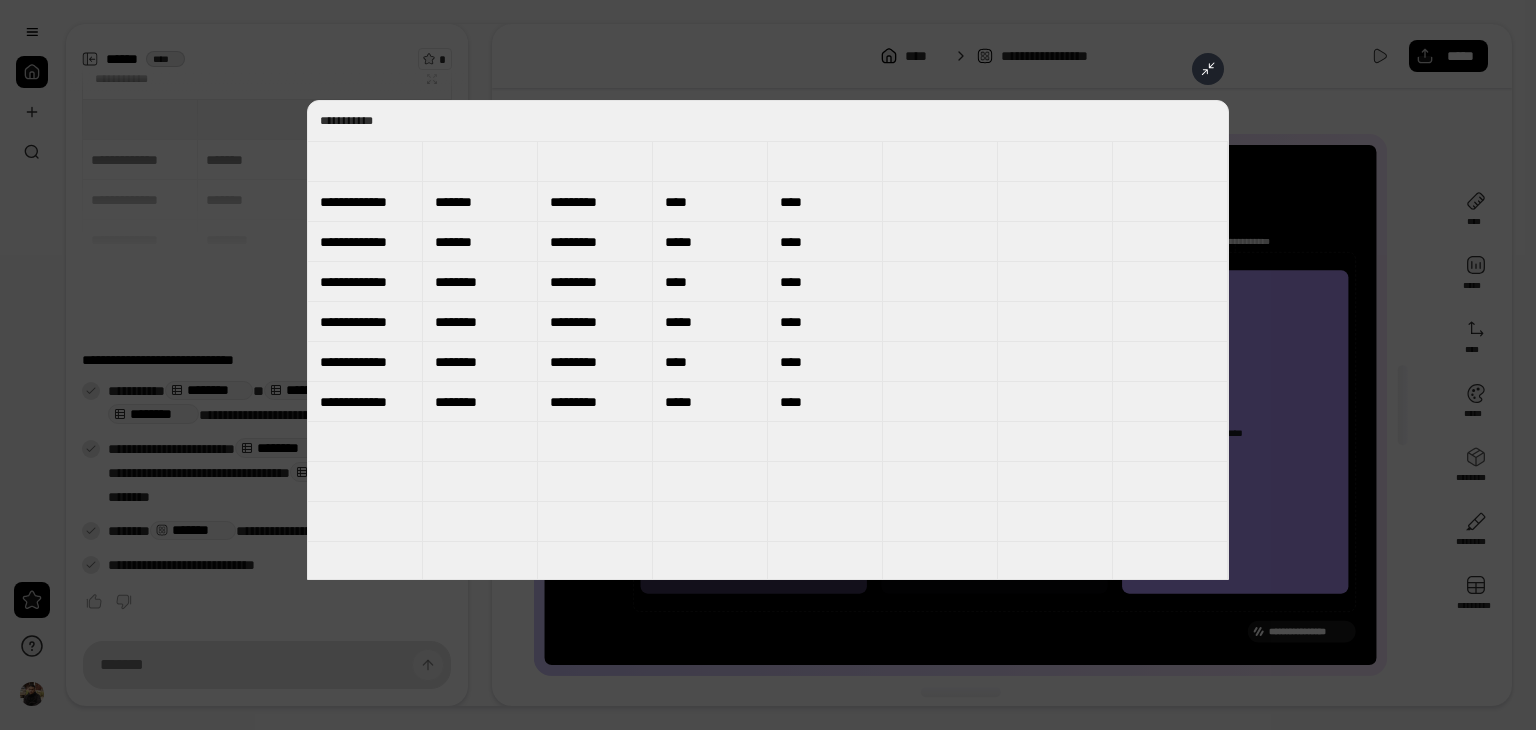 click 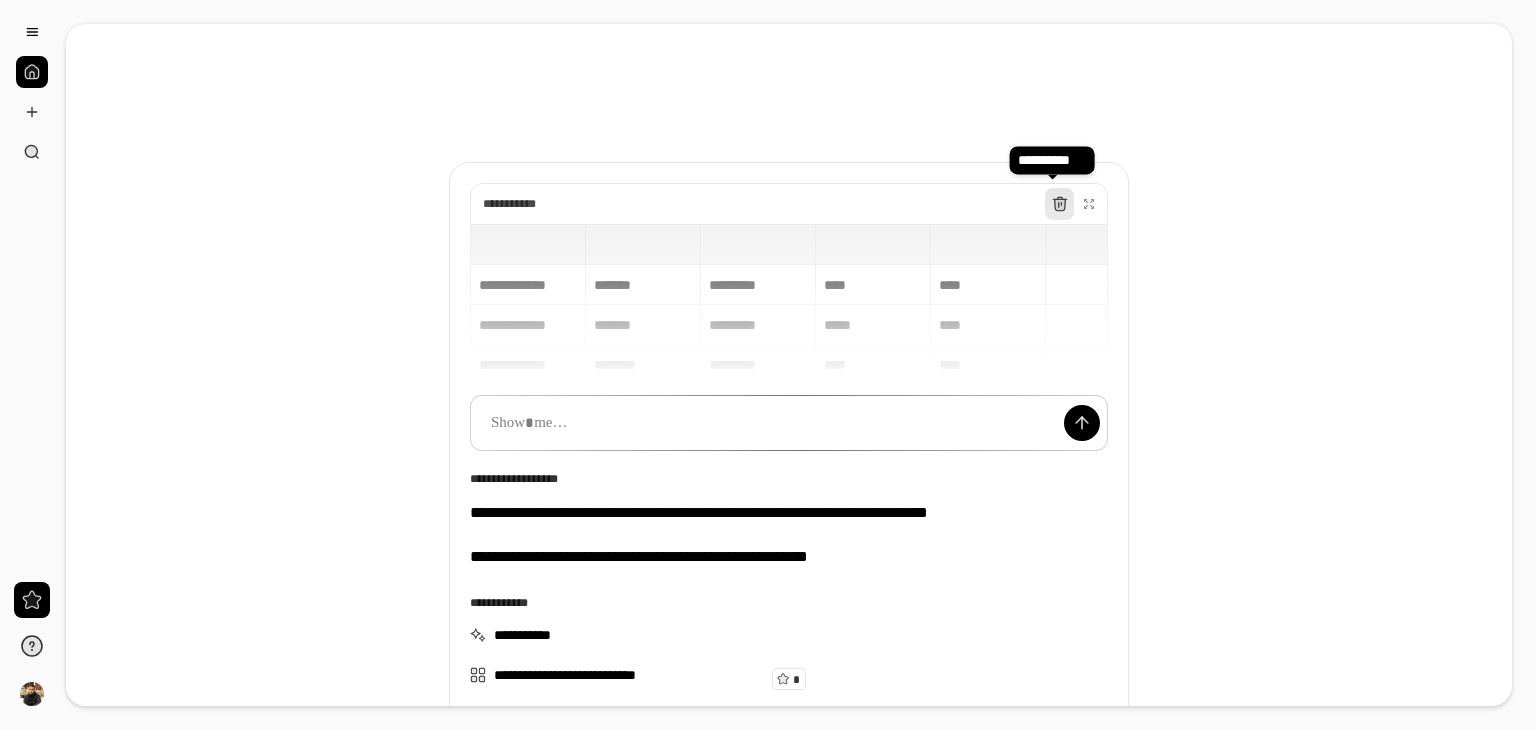 click at bounding box center (1060, 204) 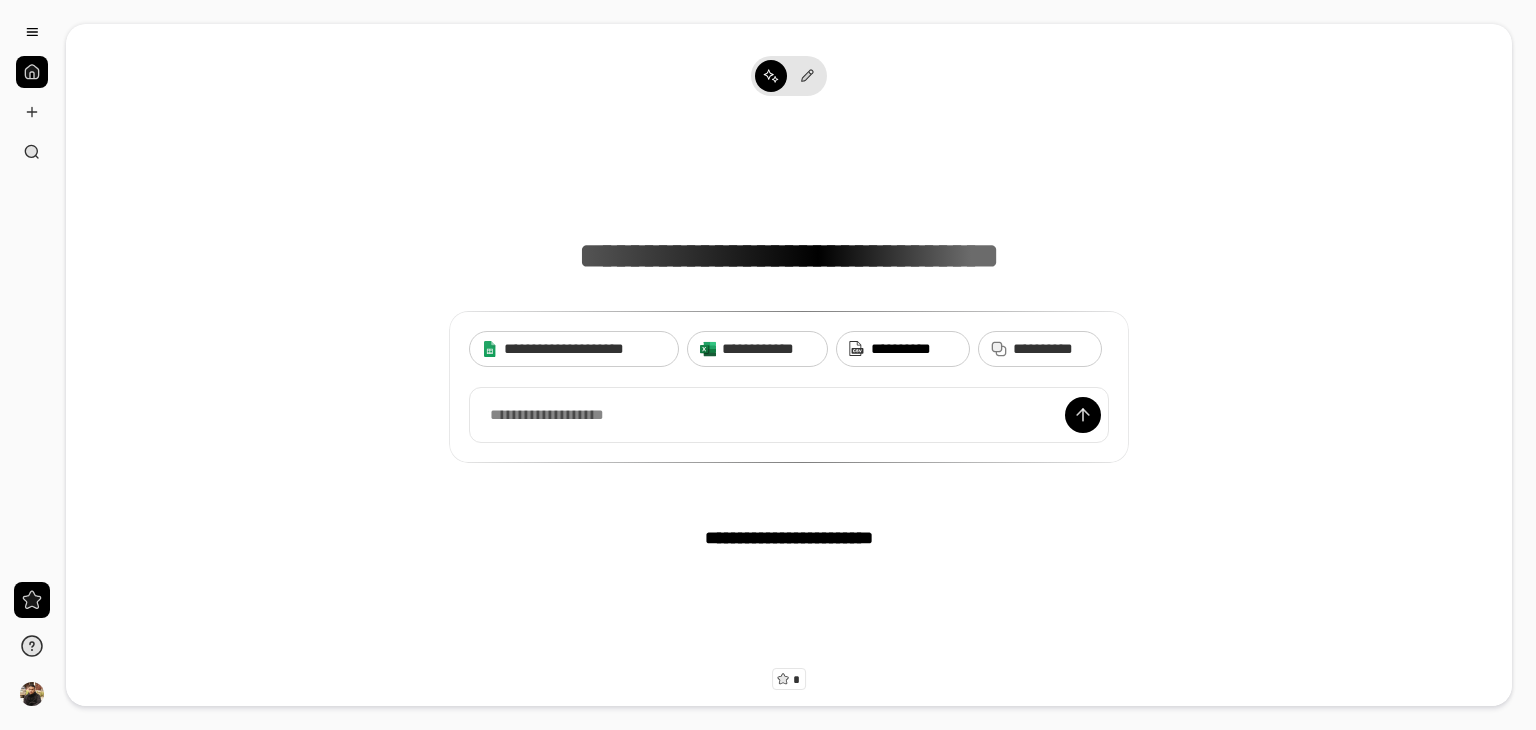 click on "**********" at bounding box center (914, 349) 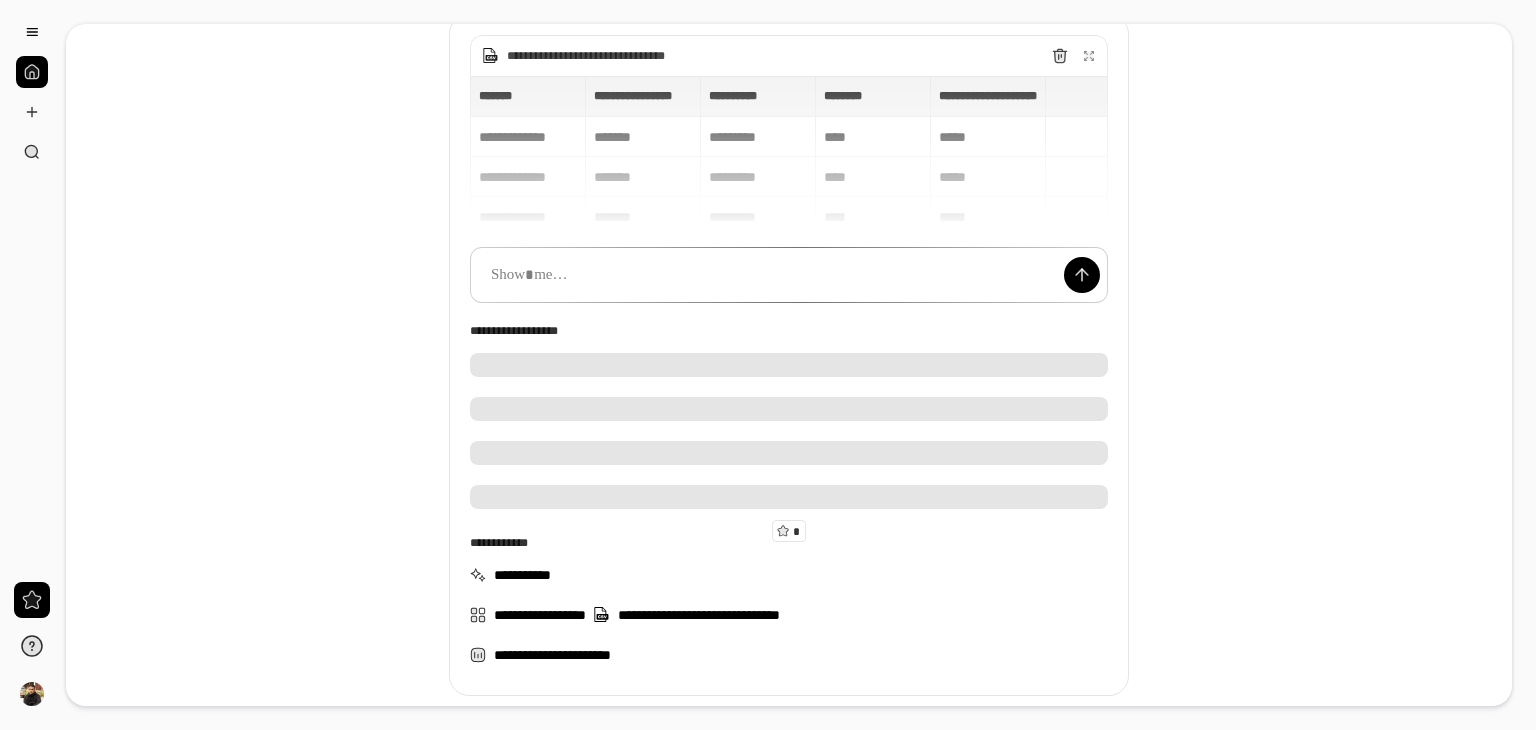 scroll, scrollTop: 148, scrollLeft: 0, axis: vertical 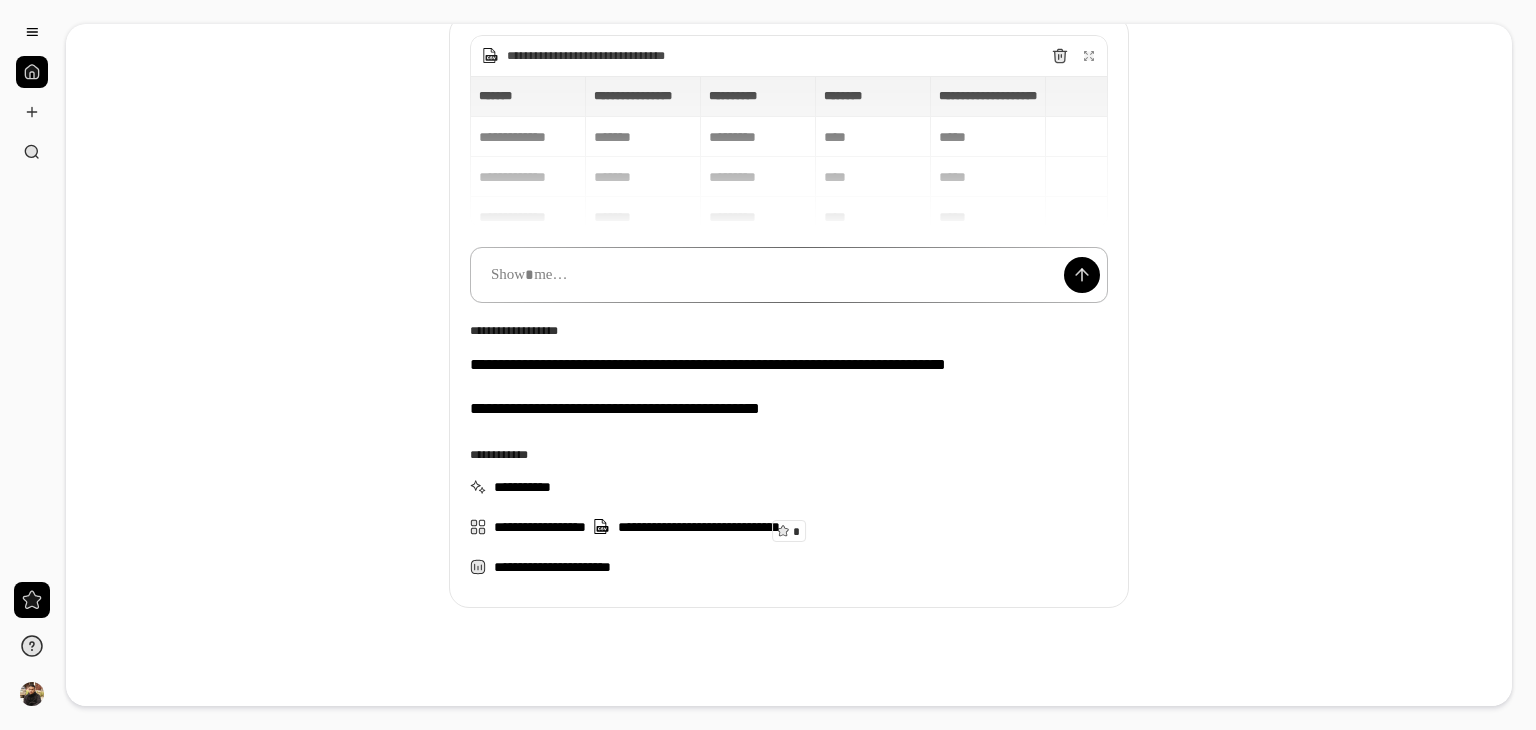 click at bounding box center (789, 275) 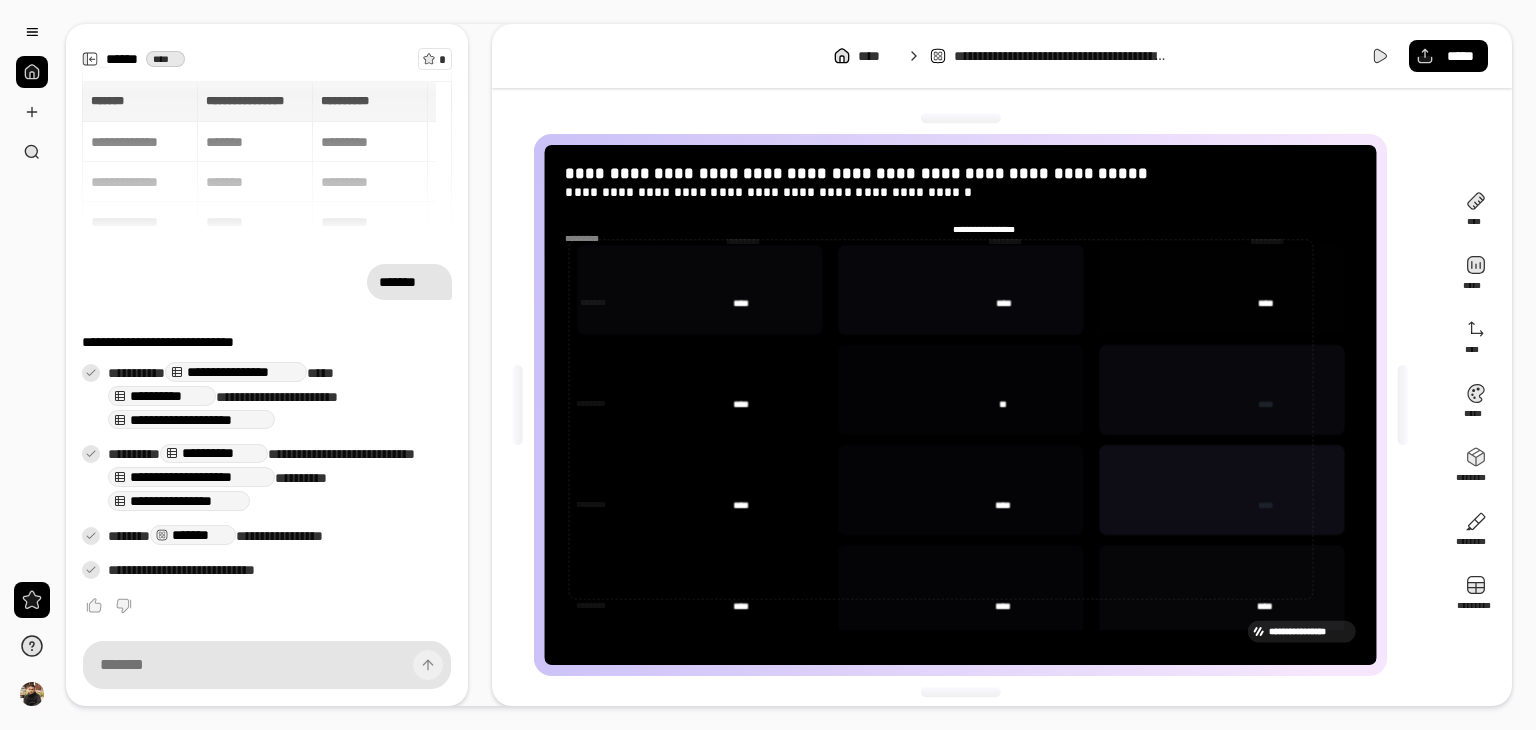 scroll, scrollTop: 3, scrollLeft: 0, axis: vertical 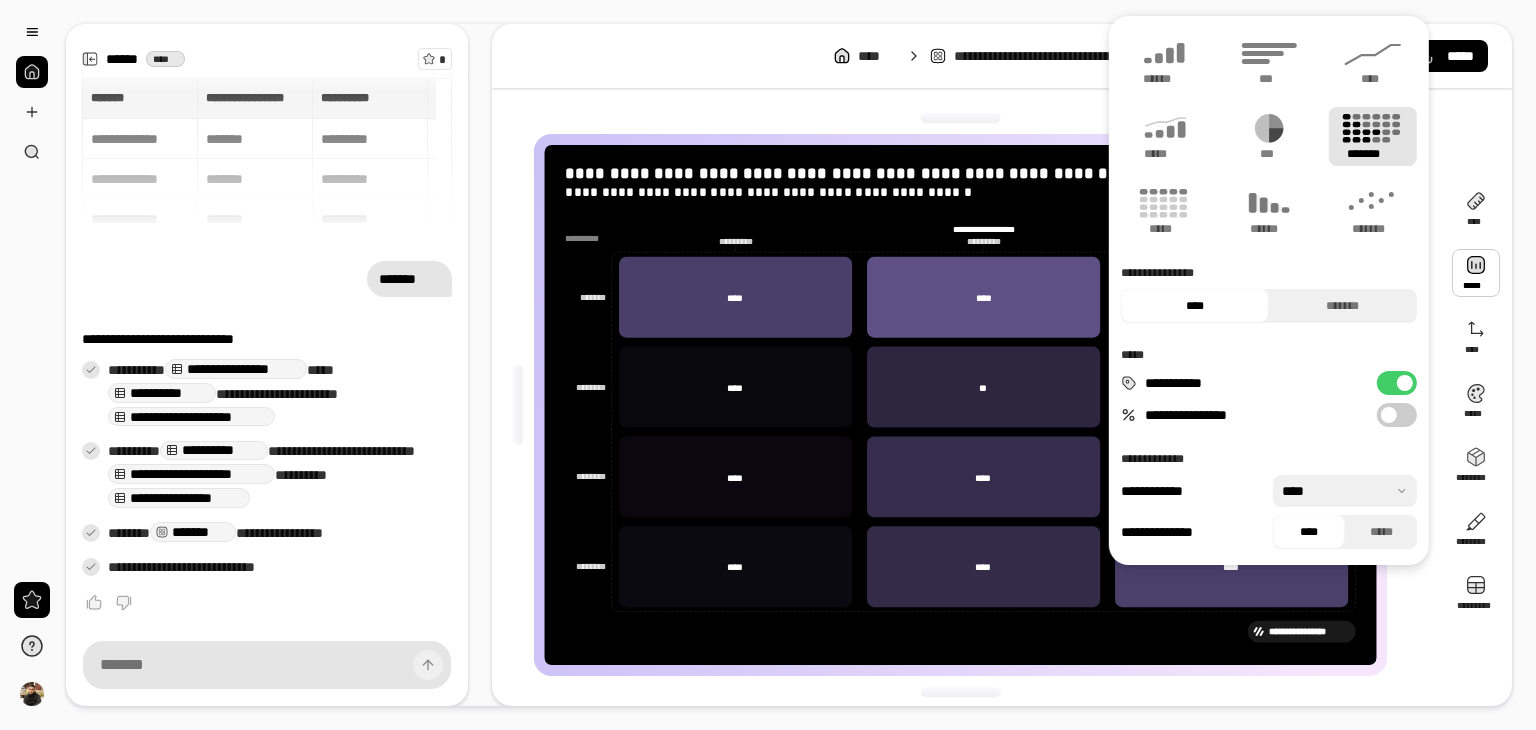 click at bounding box center (960, 118) 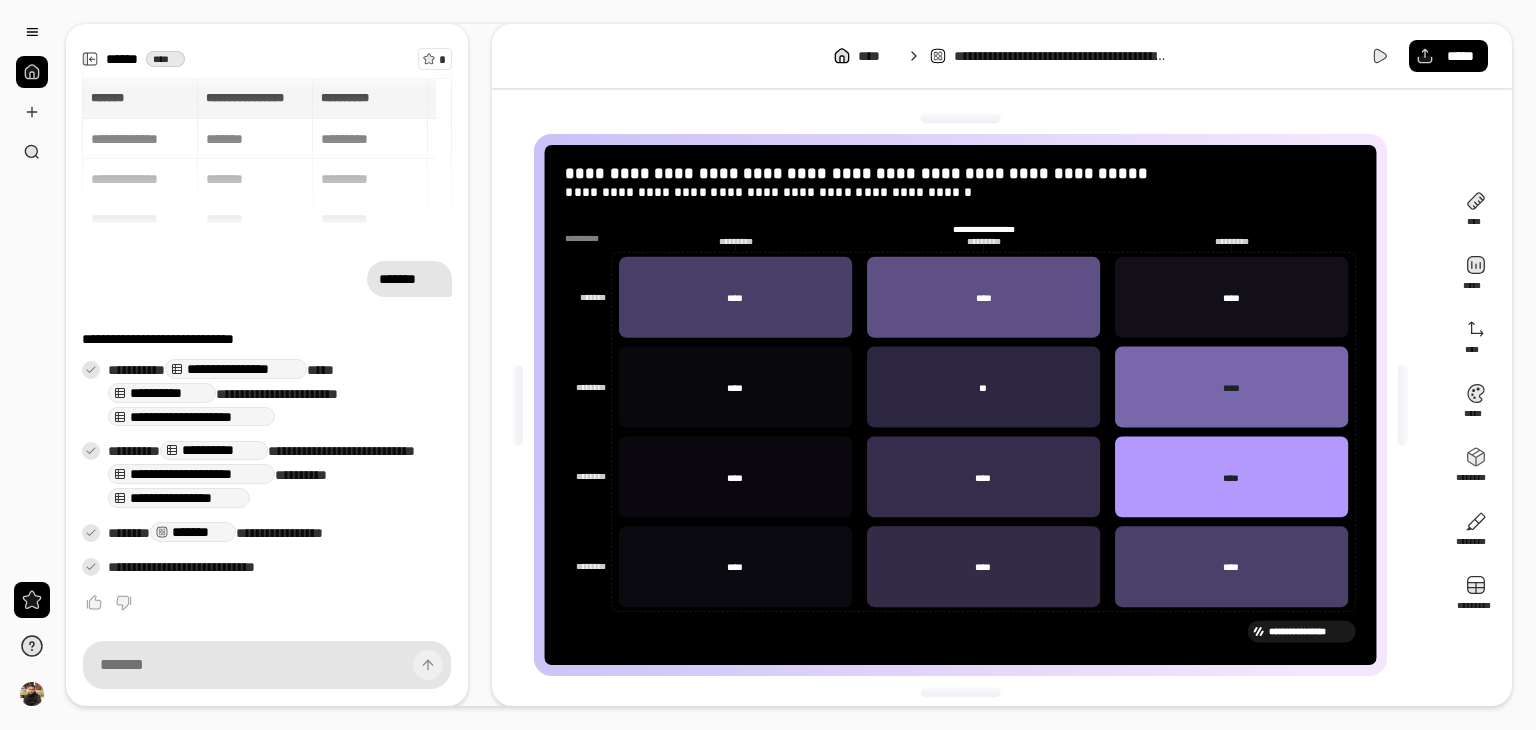 click on "[REDACTED]" at bounding box center (968, 405) 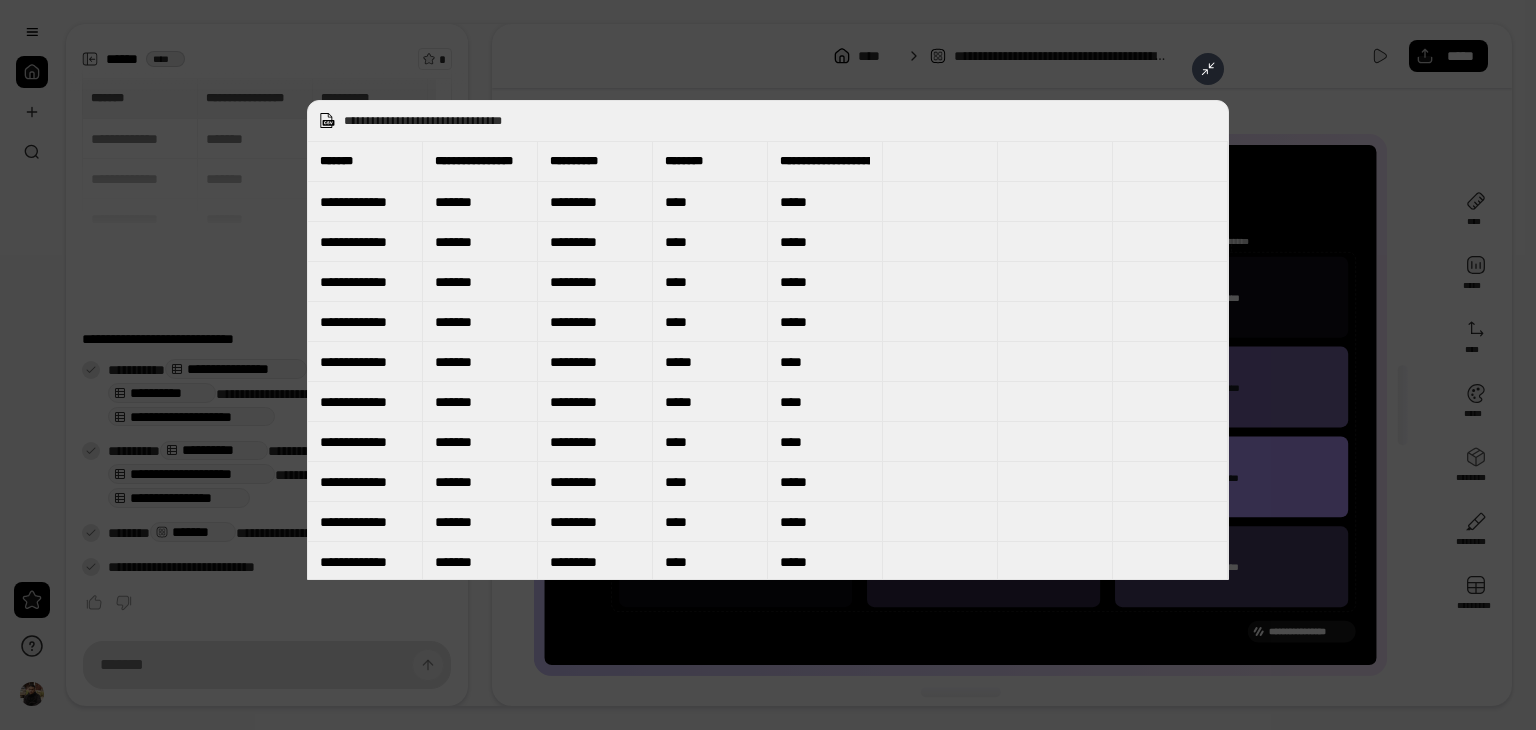 click 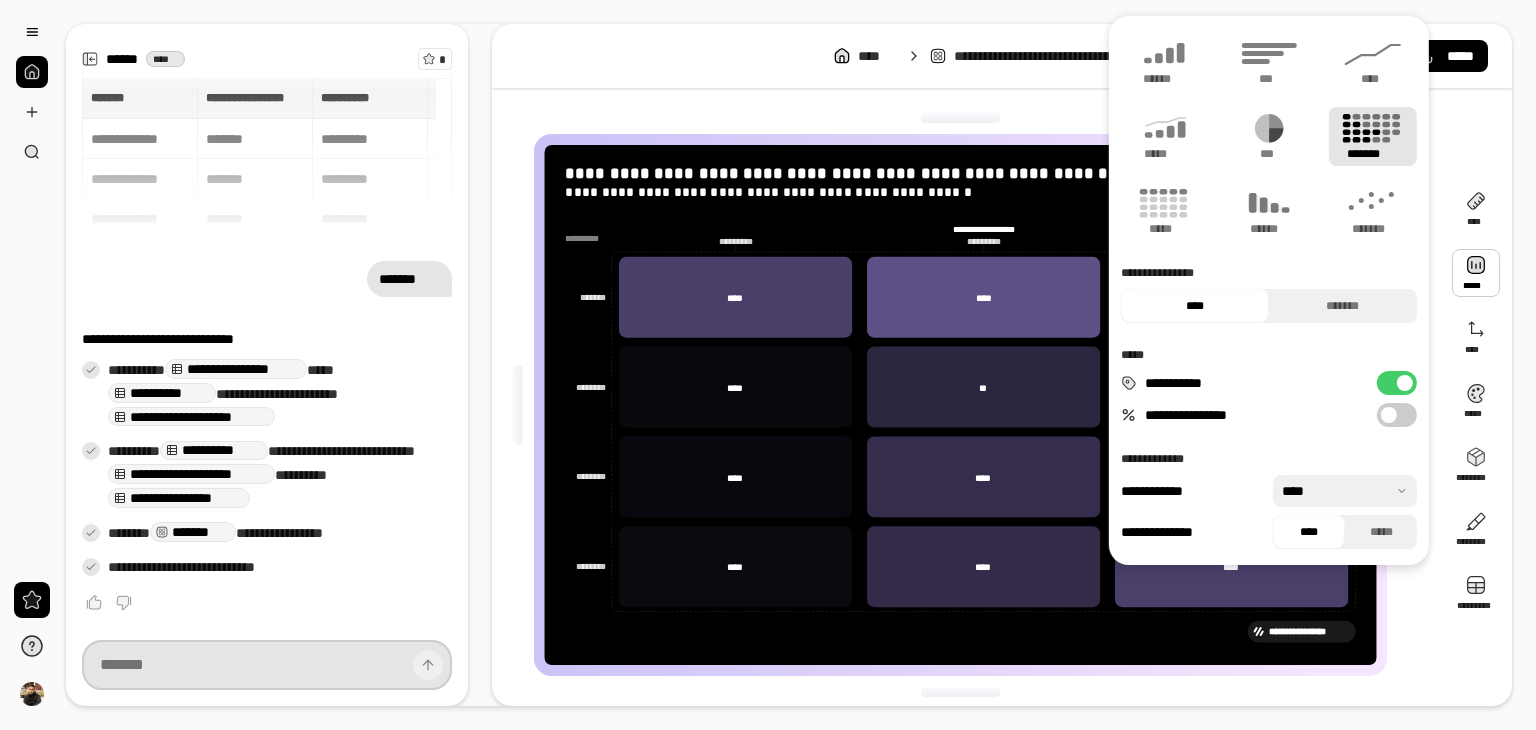 scroll, scrollTop: 2, scrollLeft: 0, axis: vertical 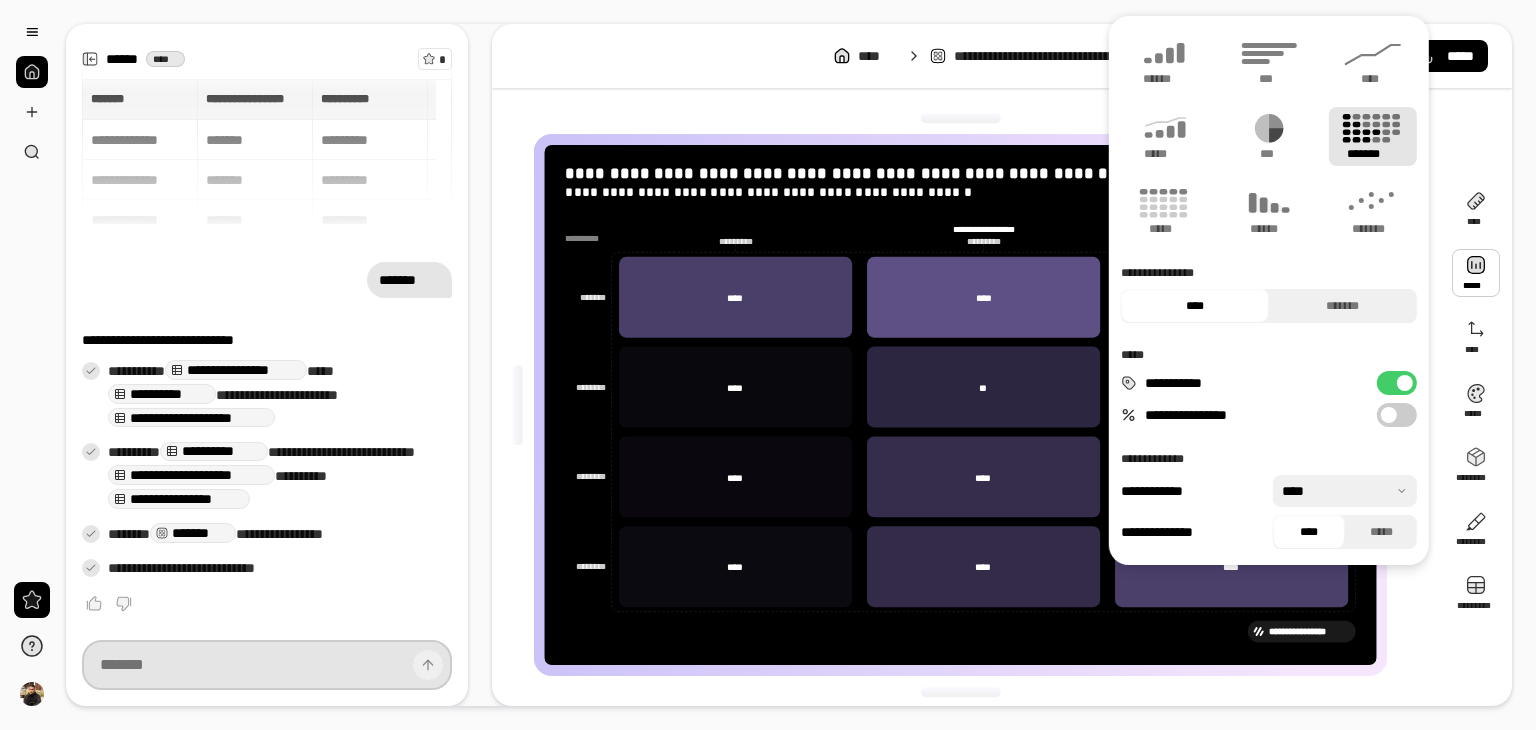 click at bounding box center (267, 665) 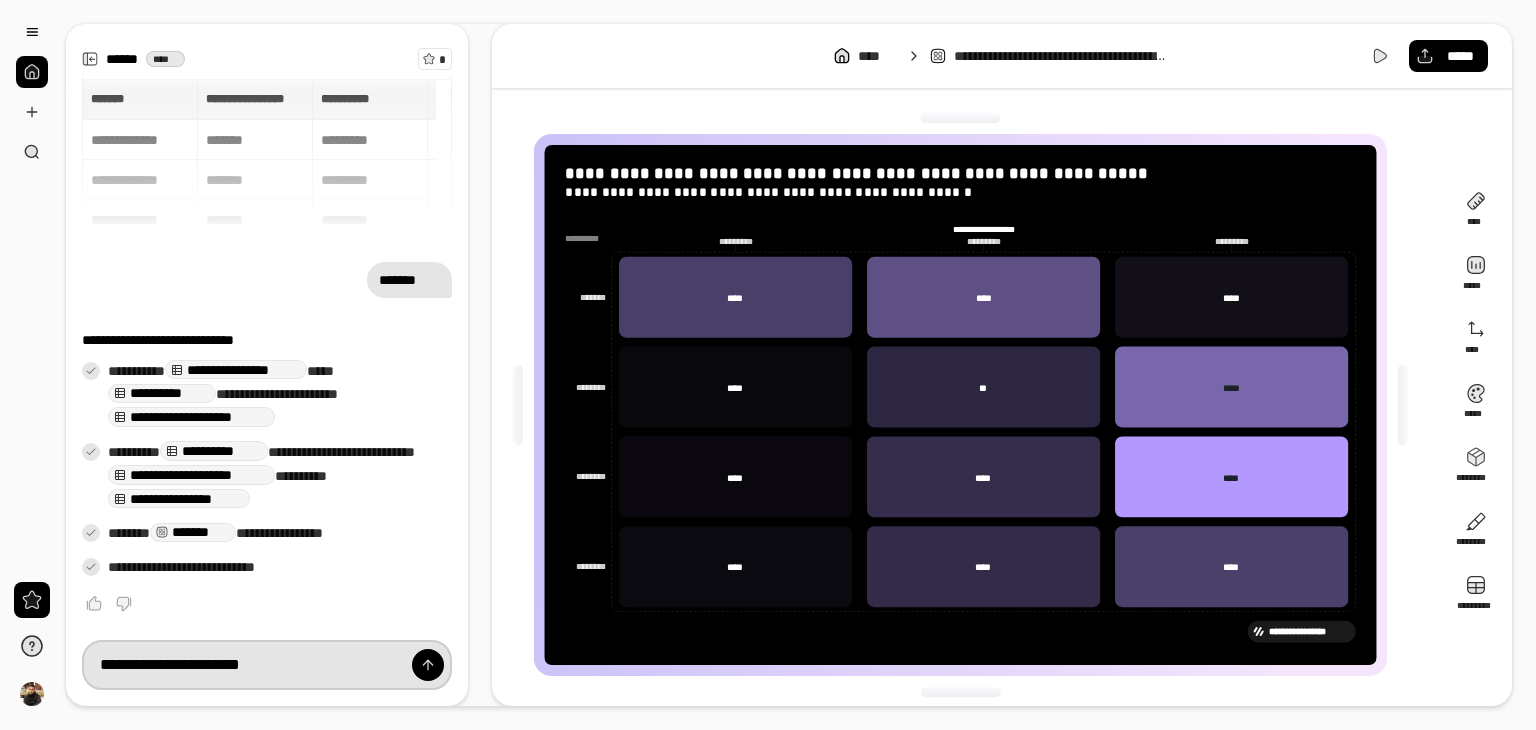 type on "**********" 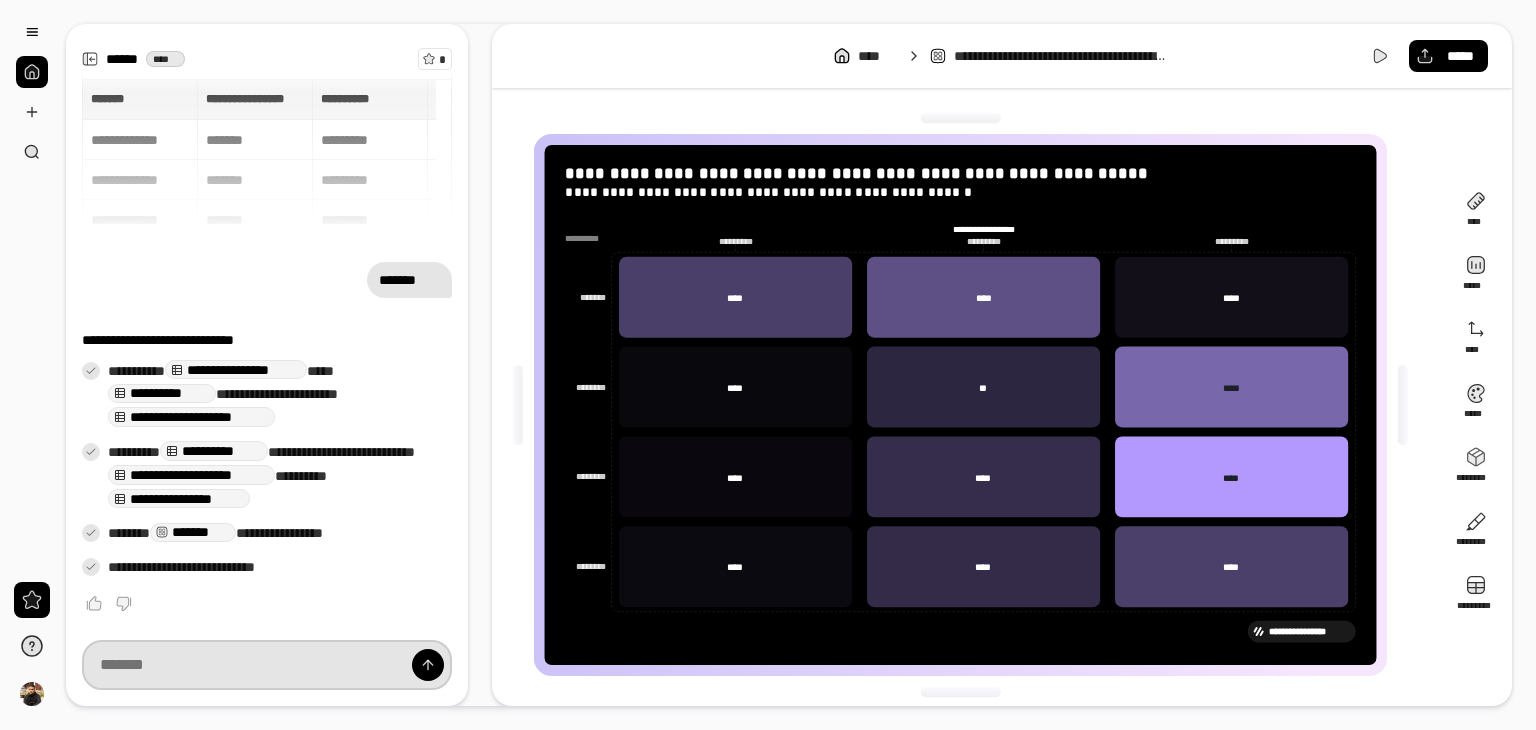 scroll, scrollTop: 33, scrollLeft: 0, axis: vertical 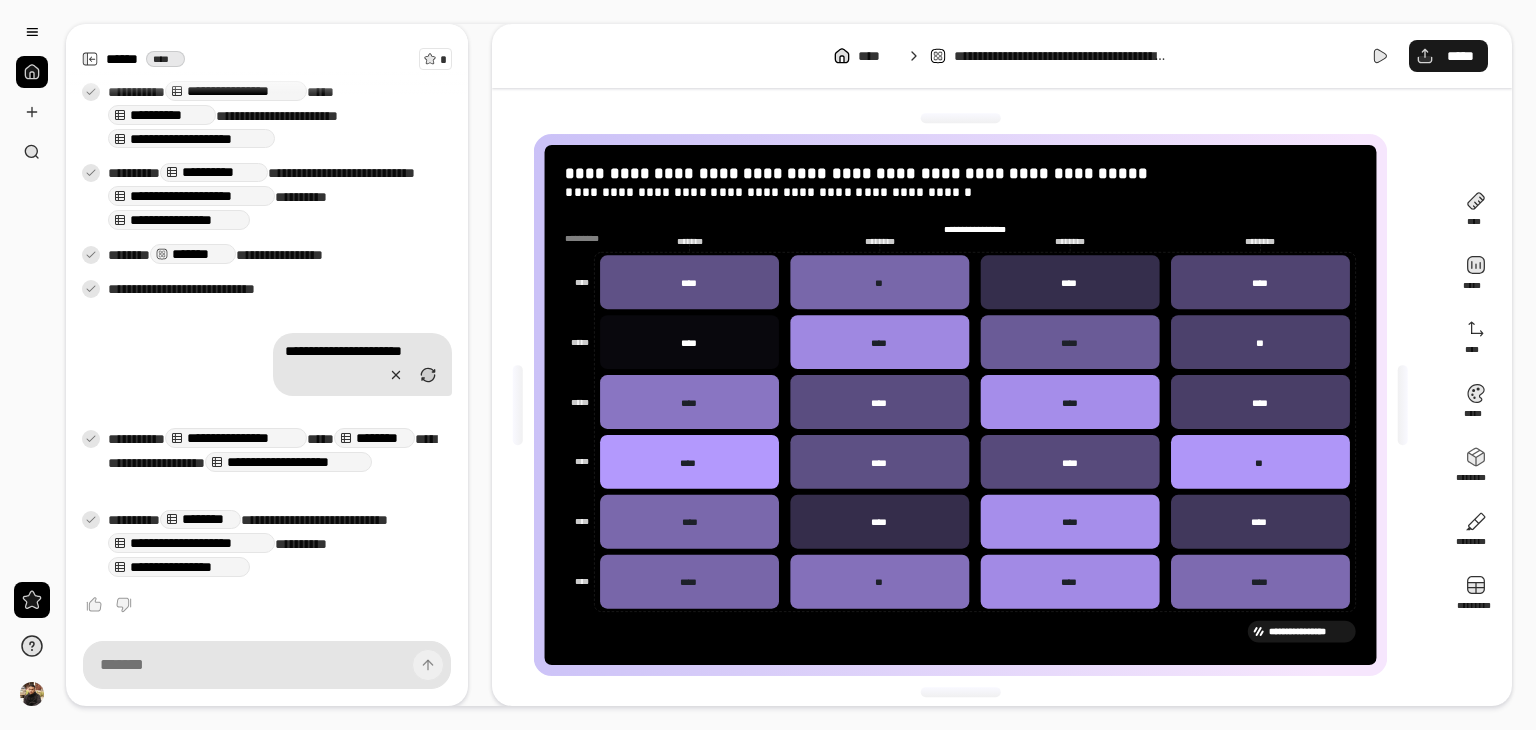 click on "*****" at bounding box center (1448, 56) 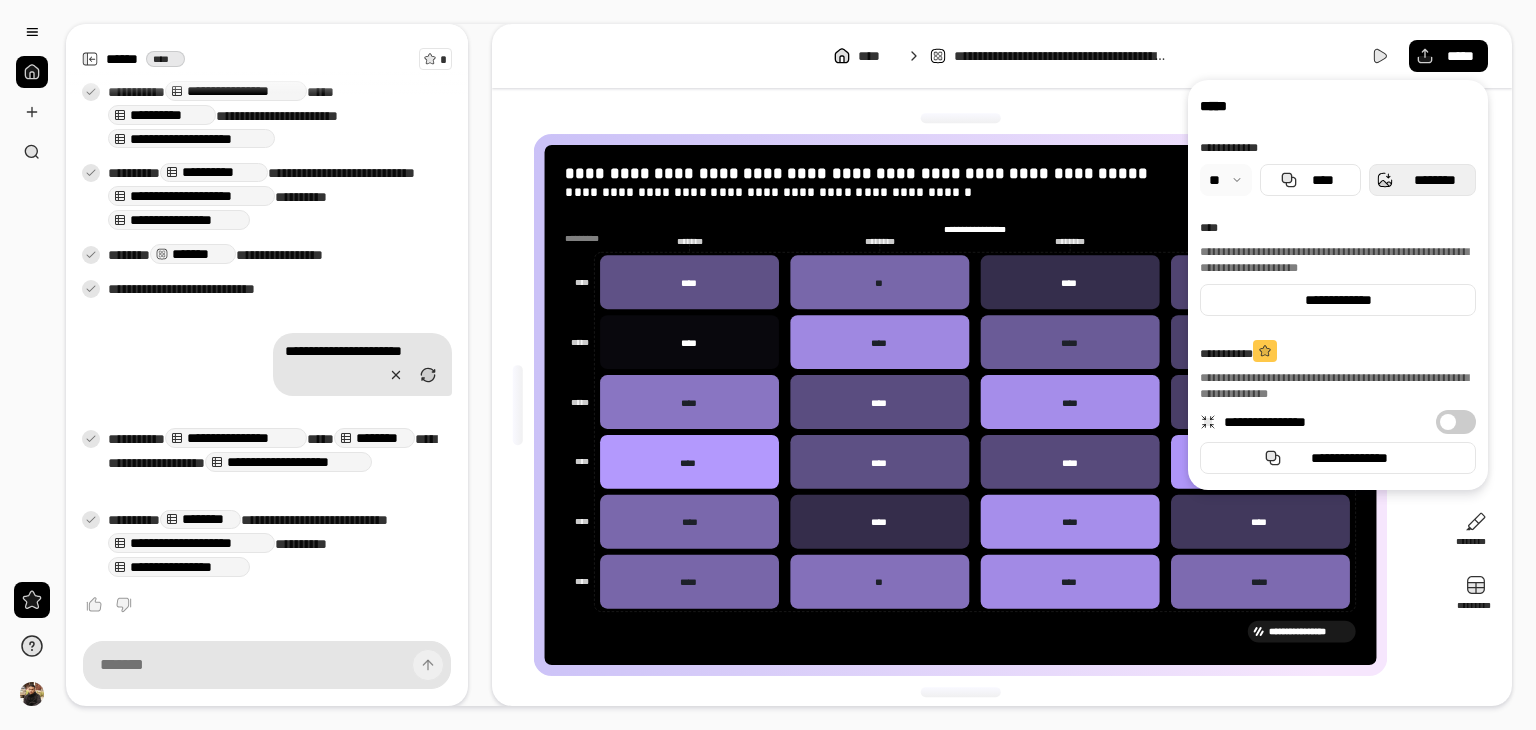 click on "********" at bounding box center [1434, 180] 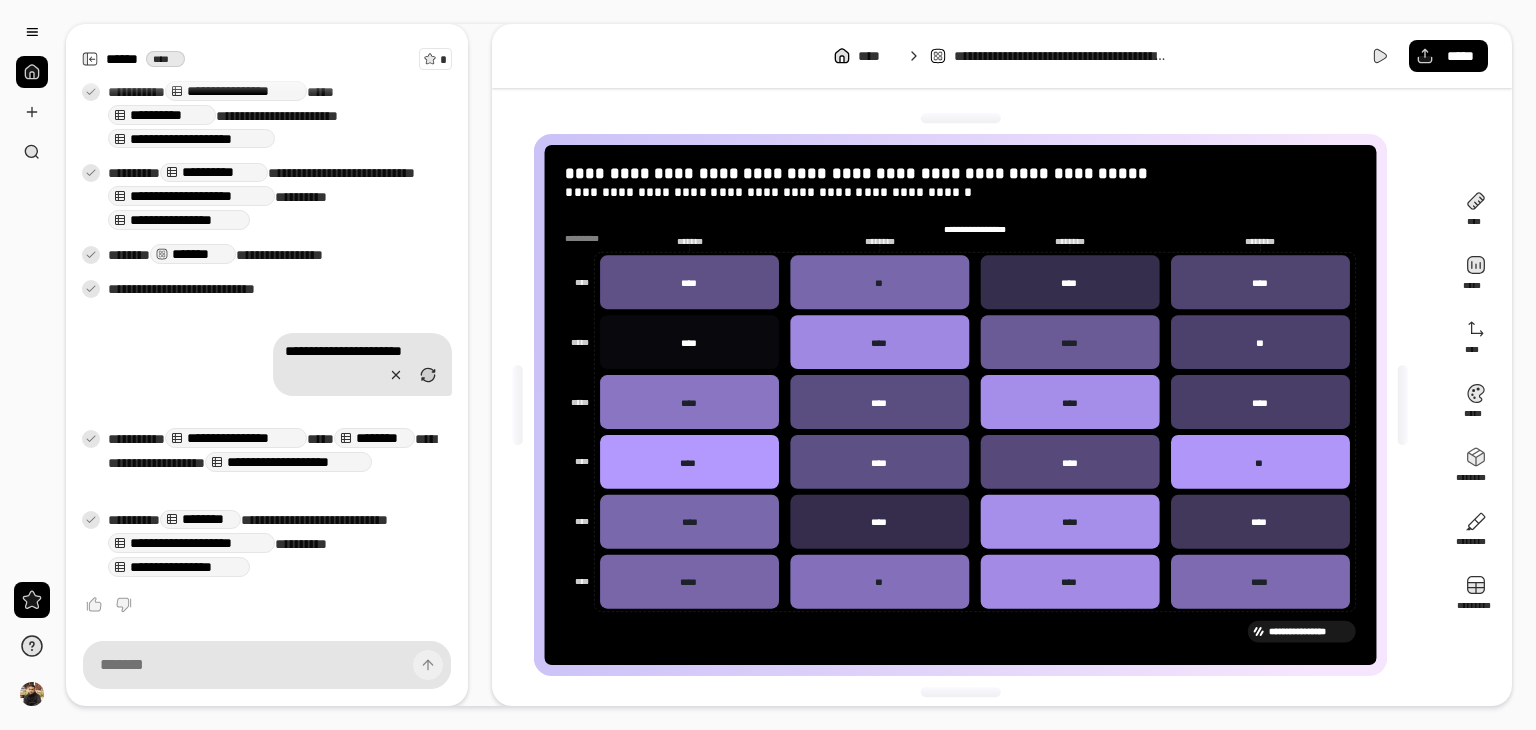 click on "[REDACTED]" at bounding box center (968, 405) 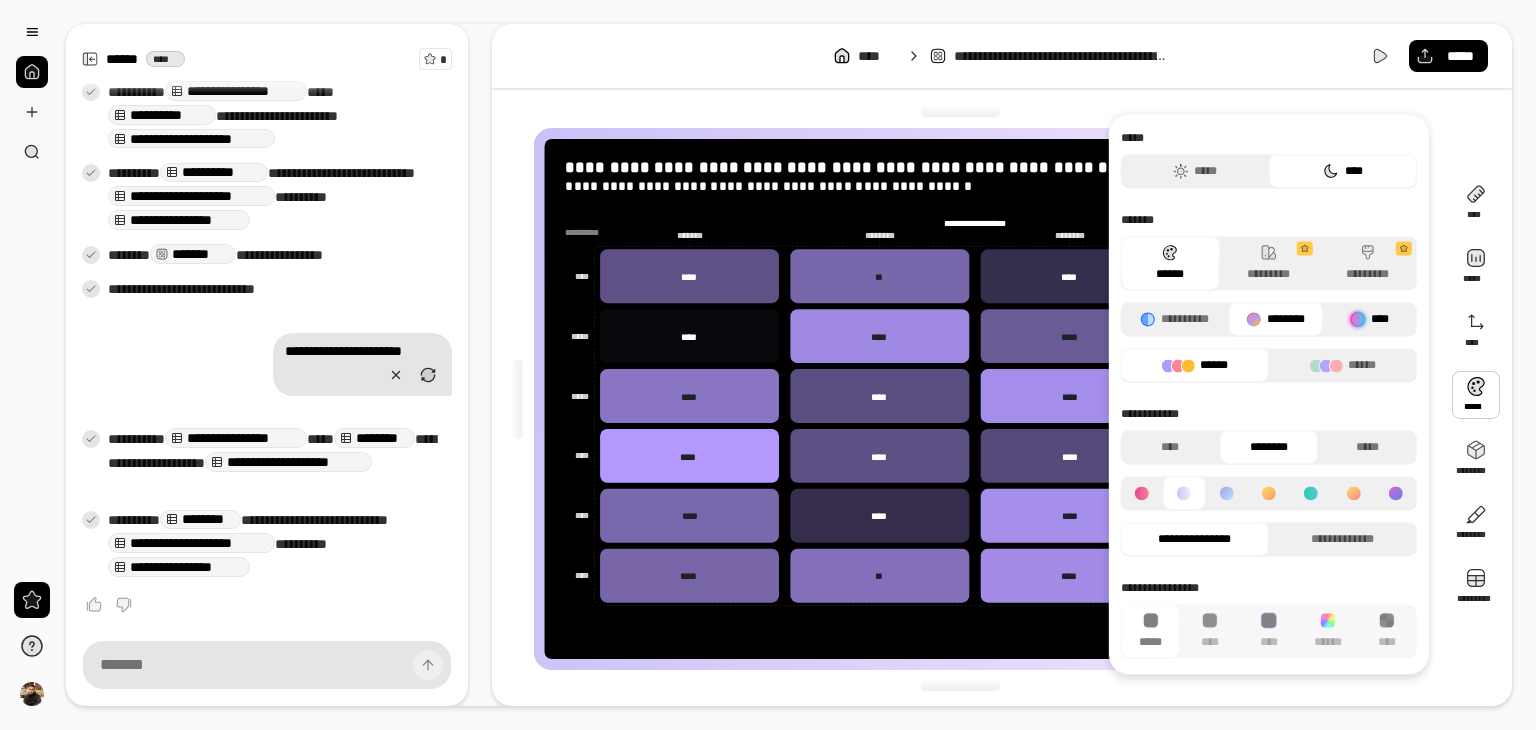 click on "****" at bounding box center [1370, 319] 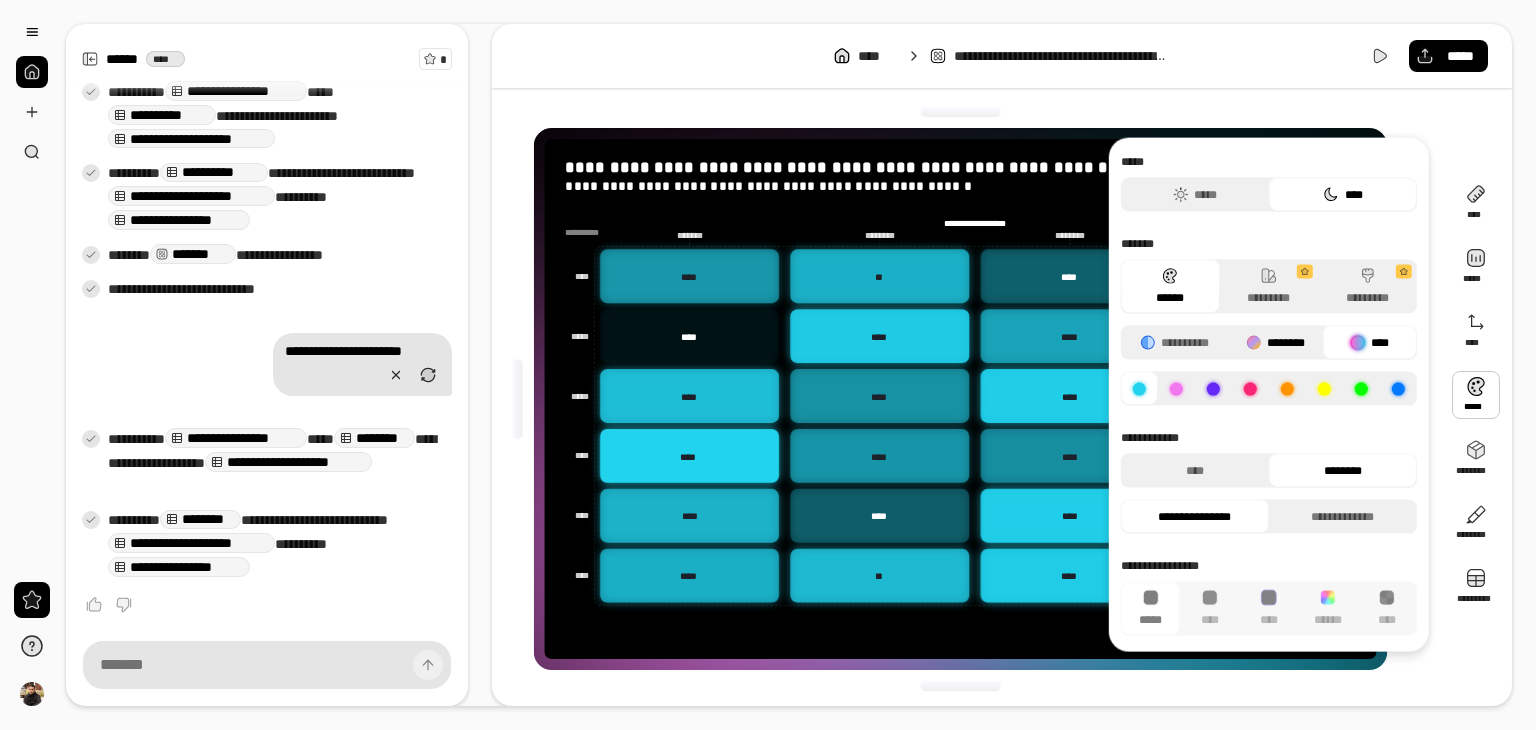 click on "********" at bounding box center [1275, 343] 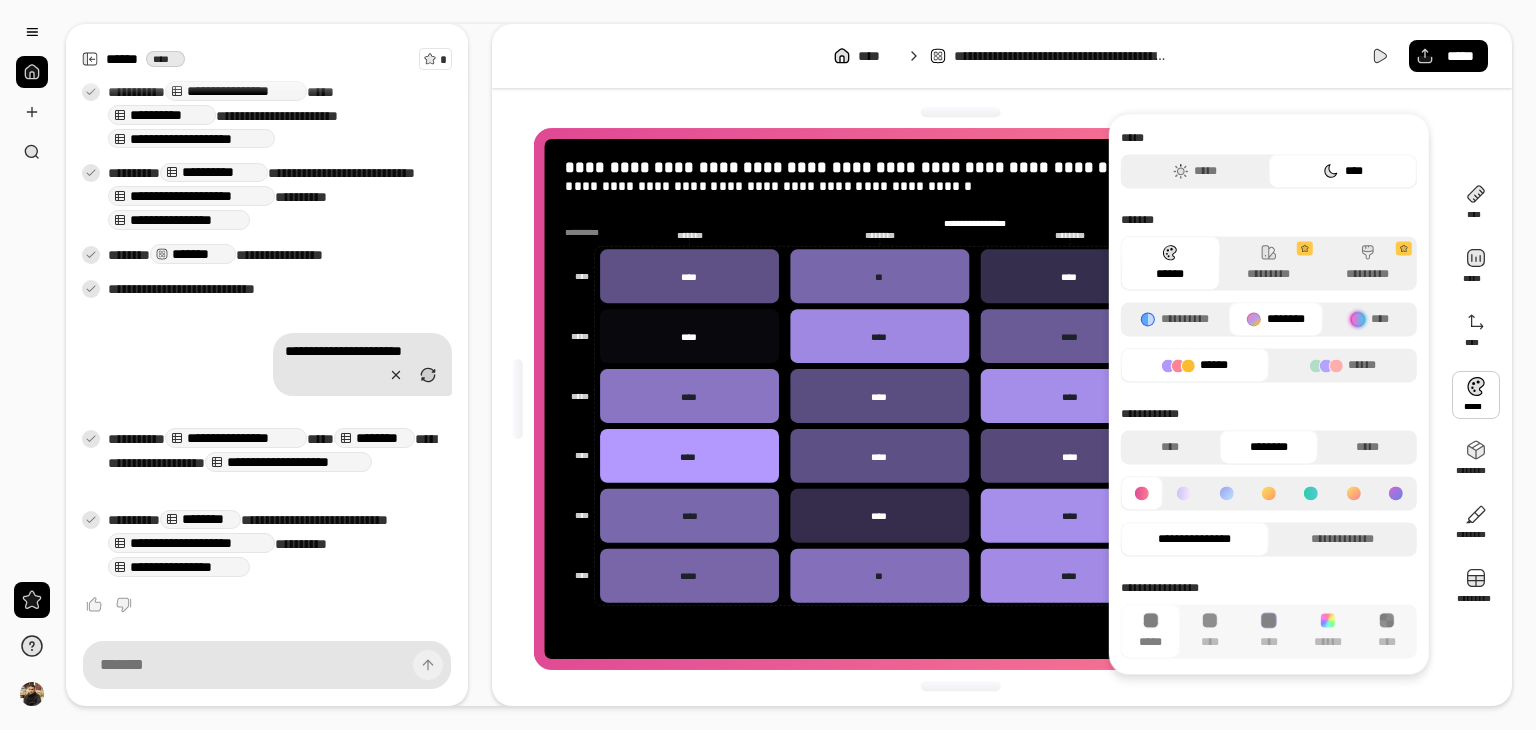 click on "[REDACTED]" at bounding box center [1269, 297] 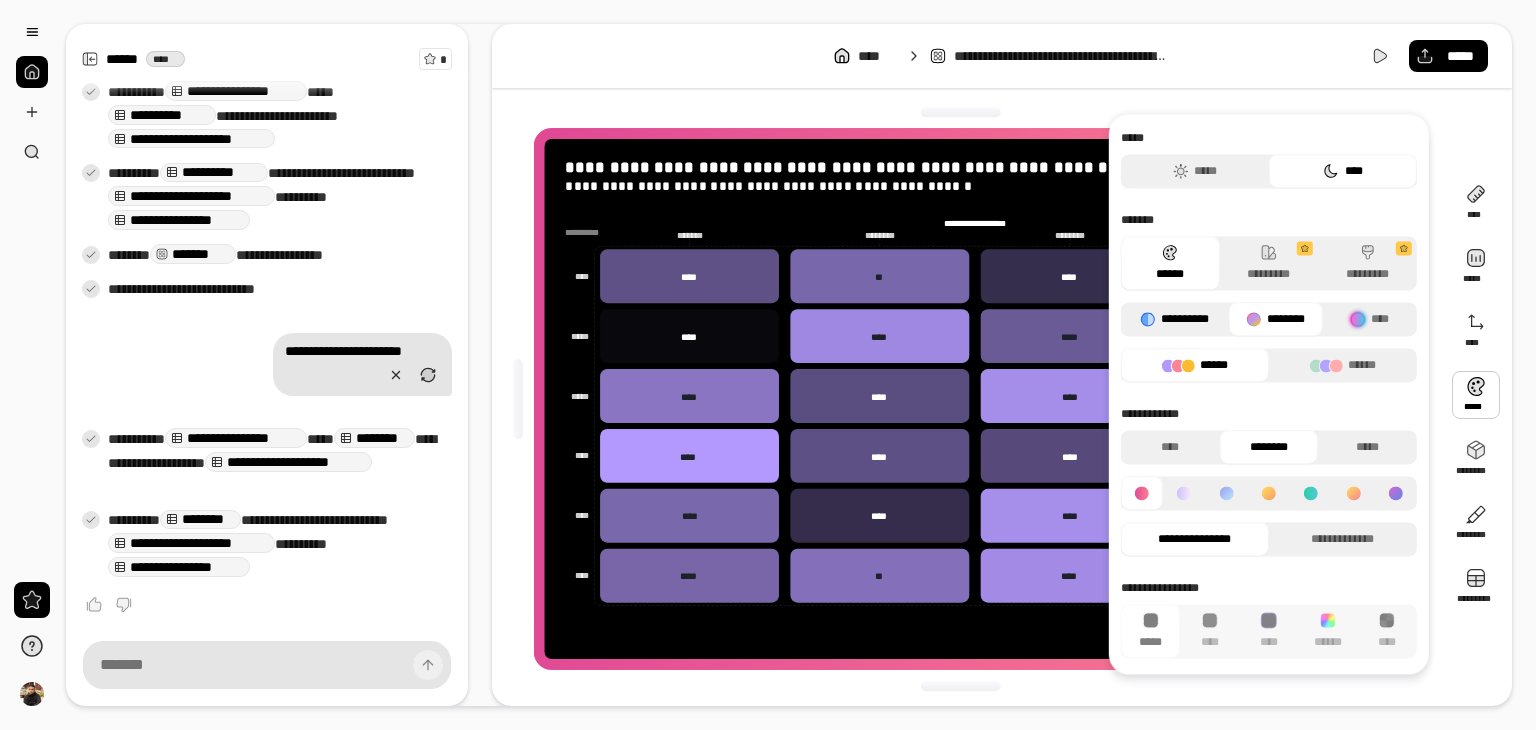 click on "**********" at bounding box center [1175, 319] 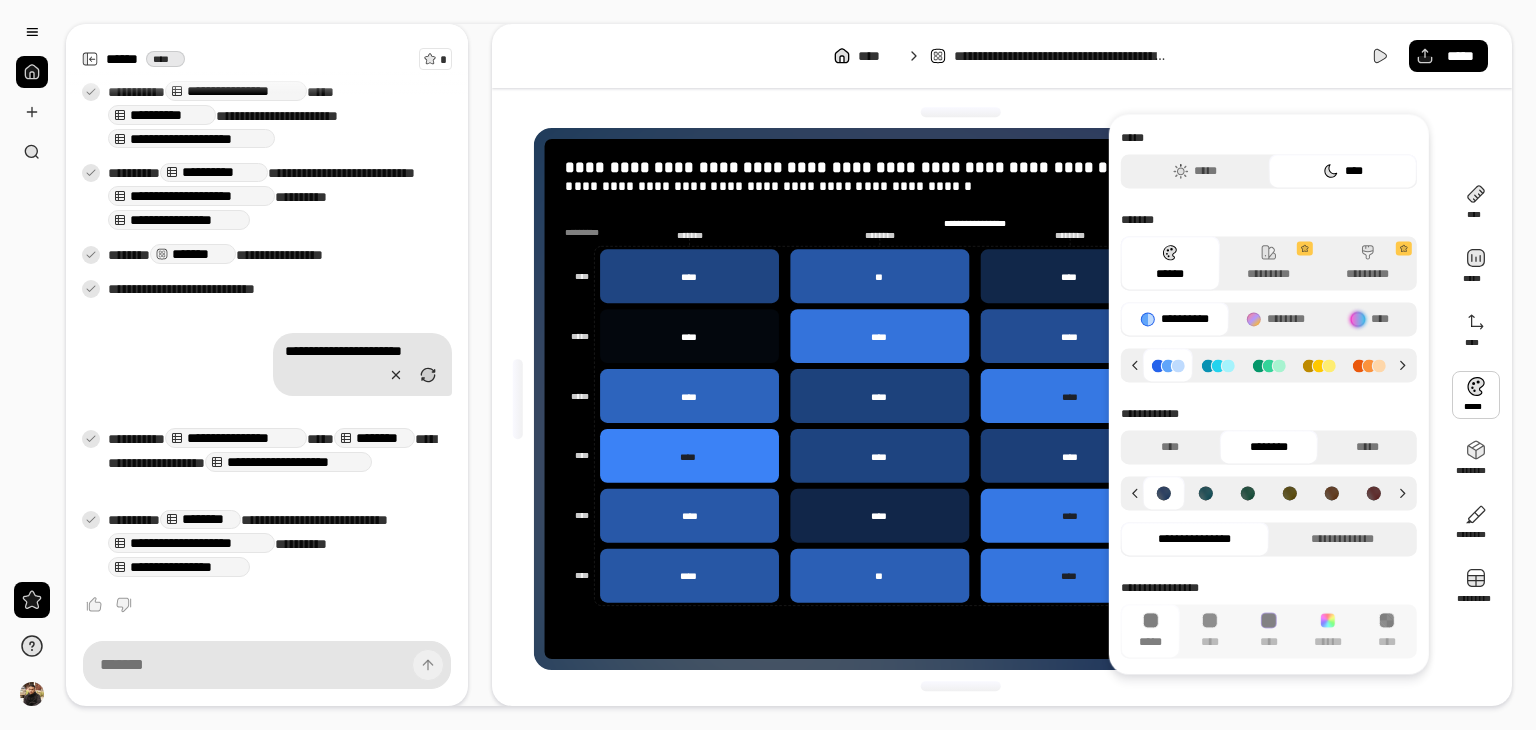click 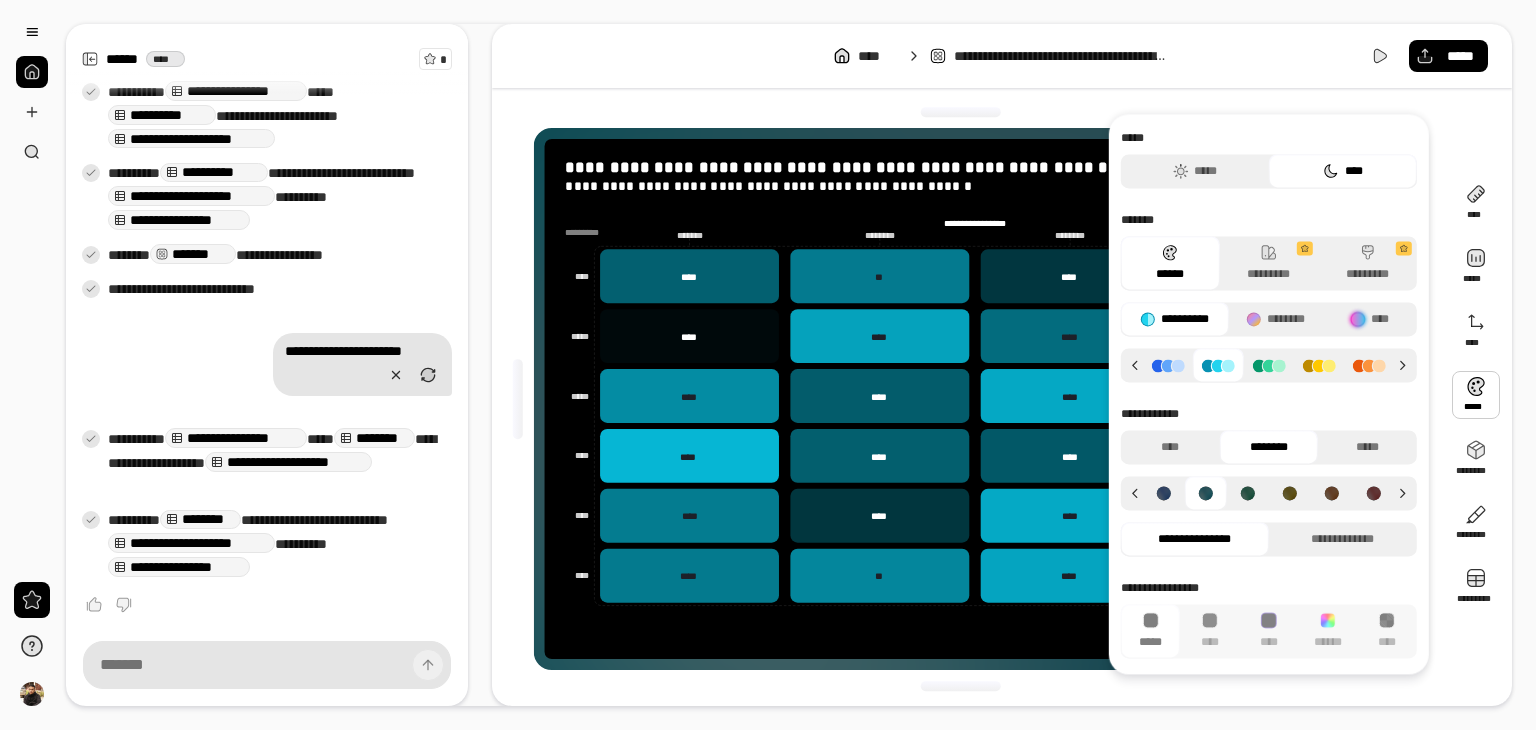 click 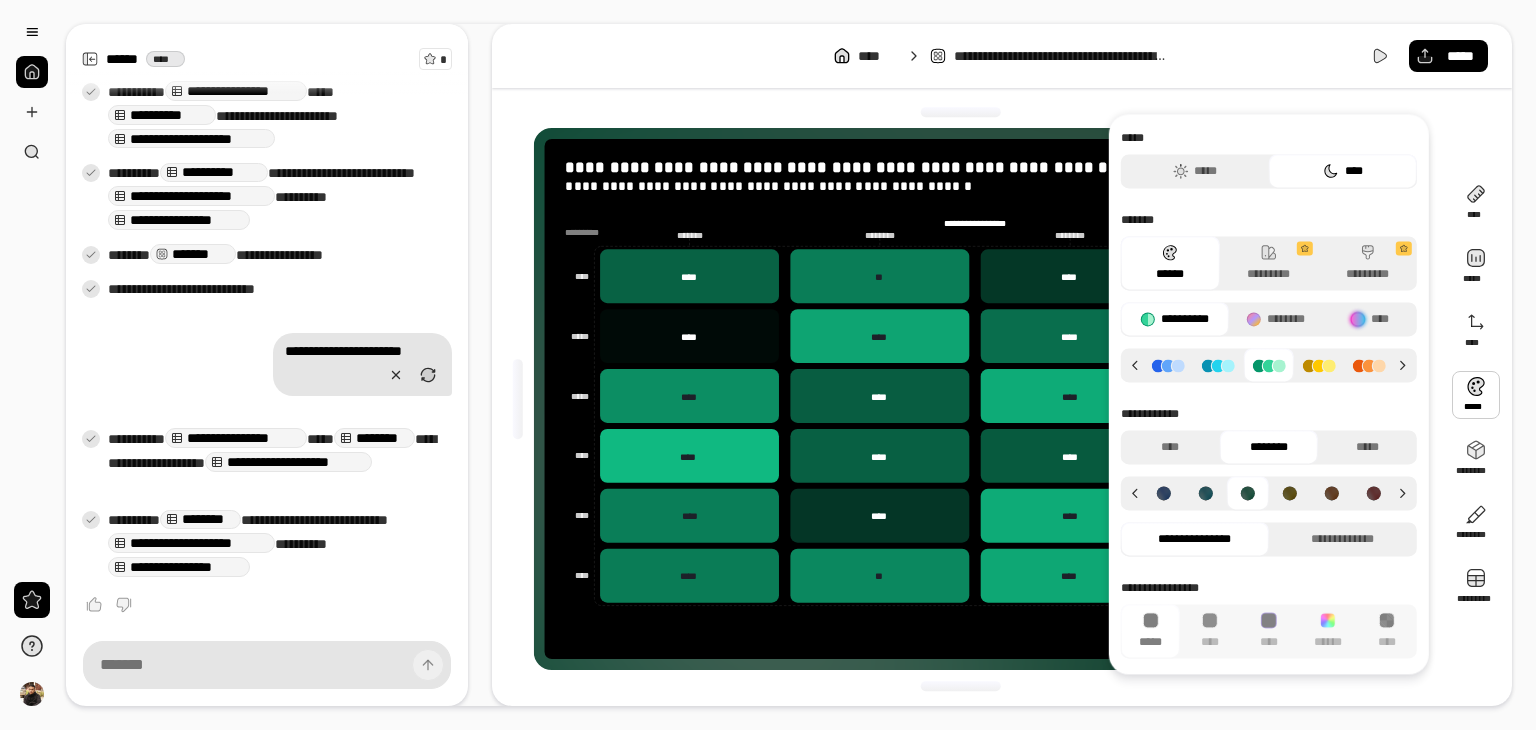click at bounding box center [1319, 365] 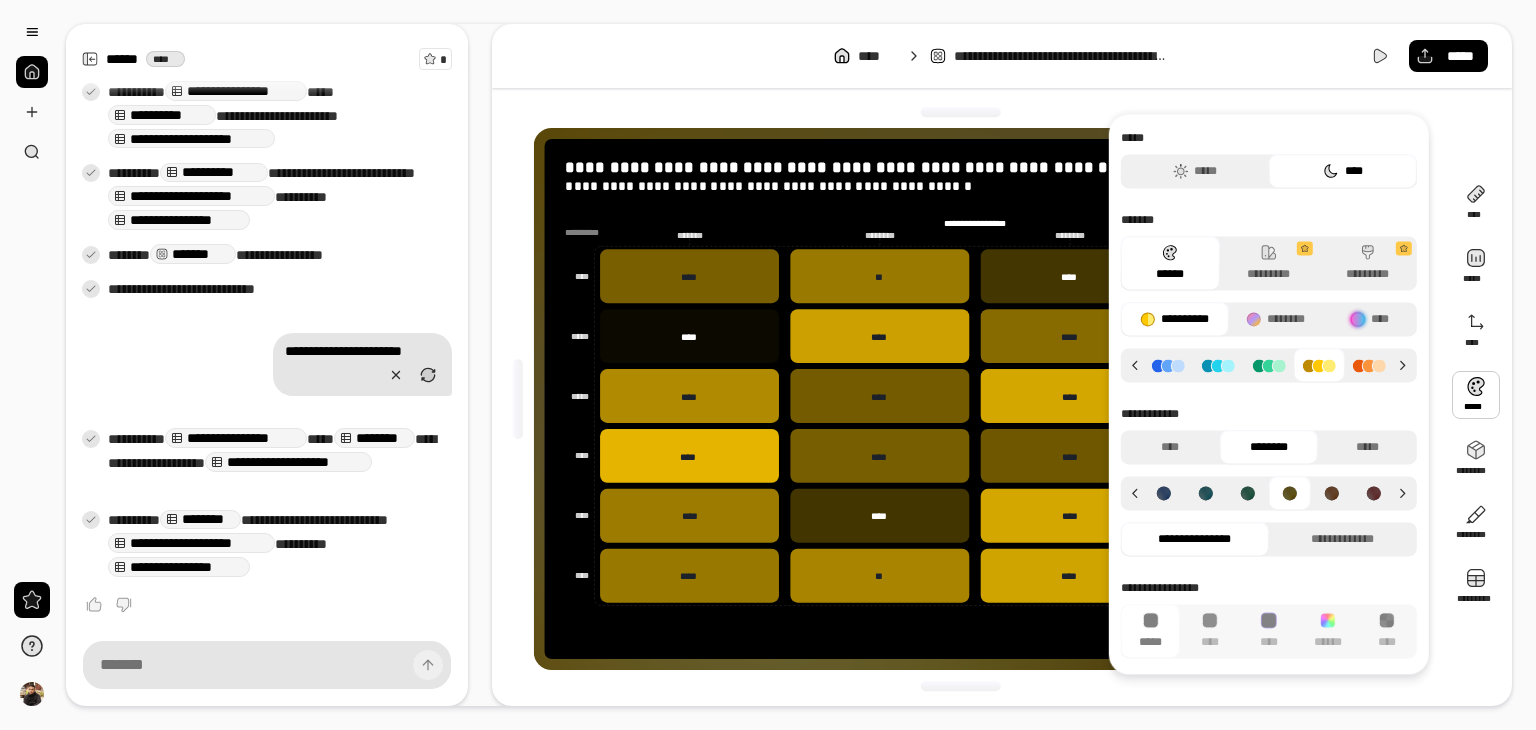 click at bounding box center (1369, 365) 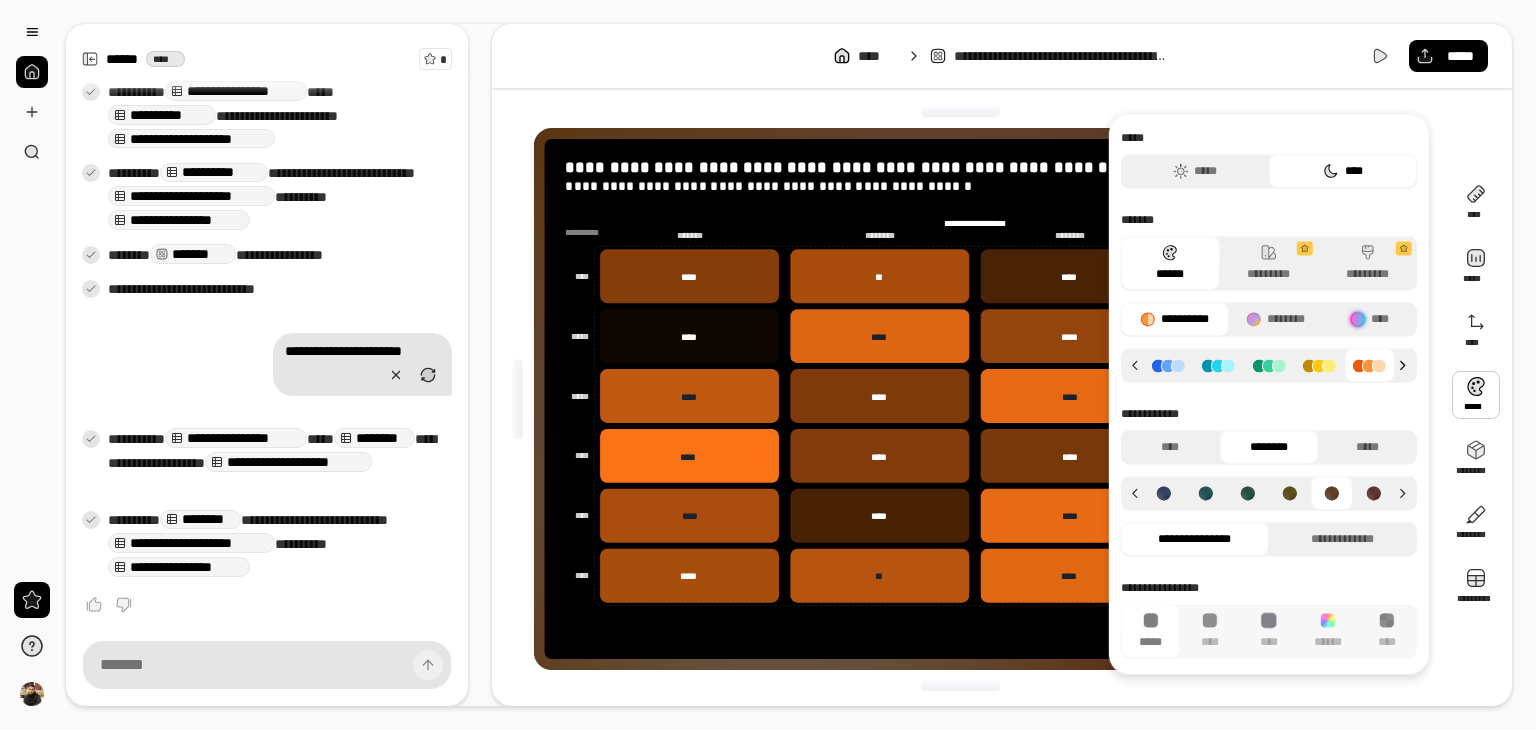 click 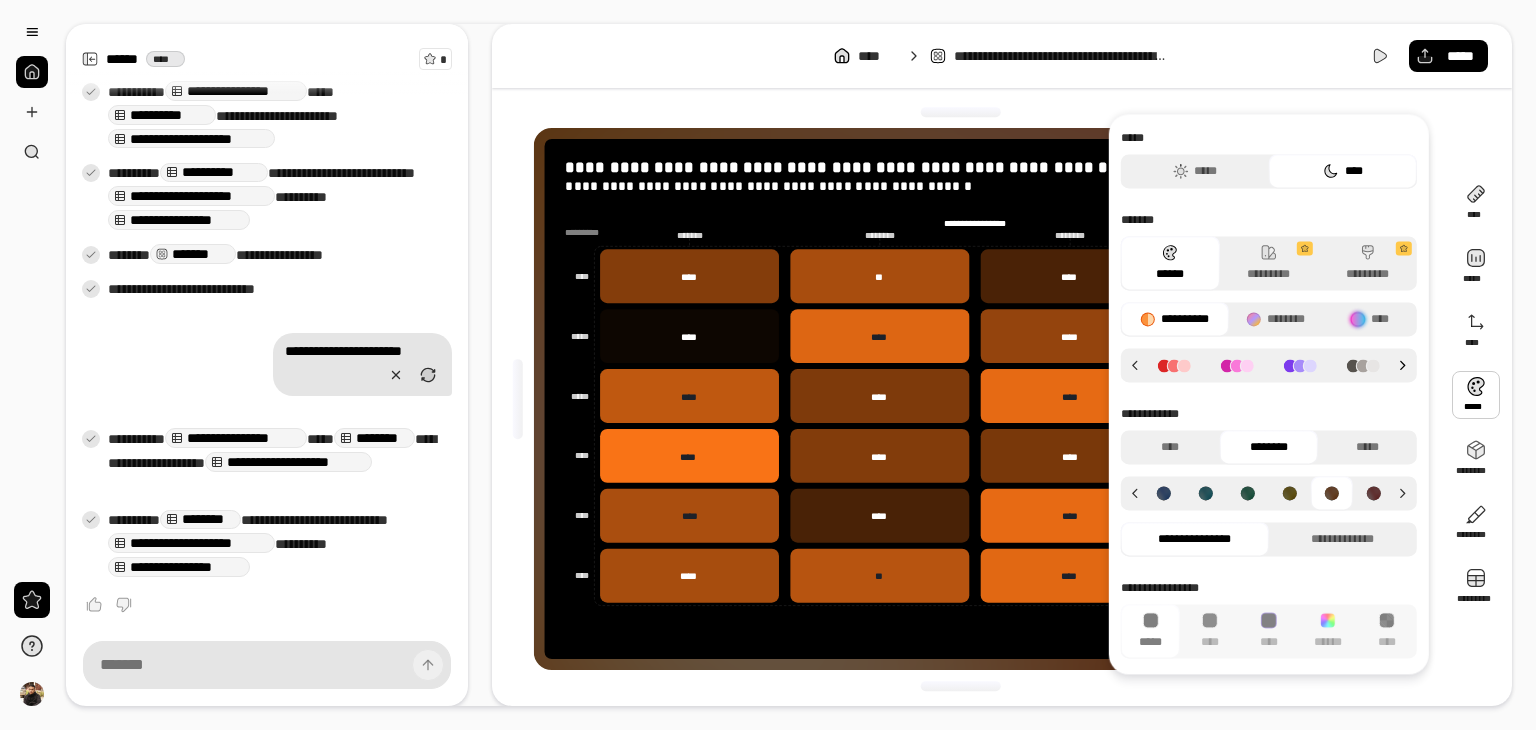 click 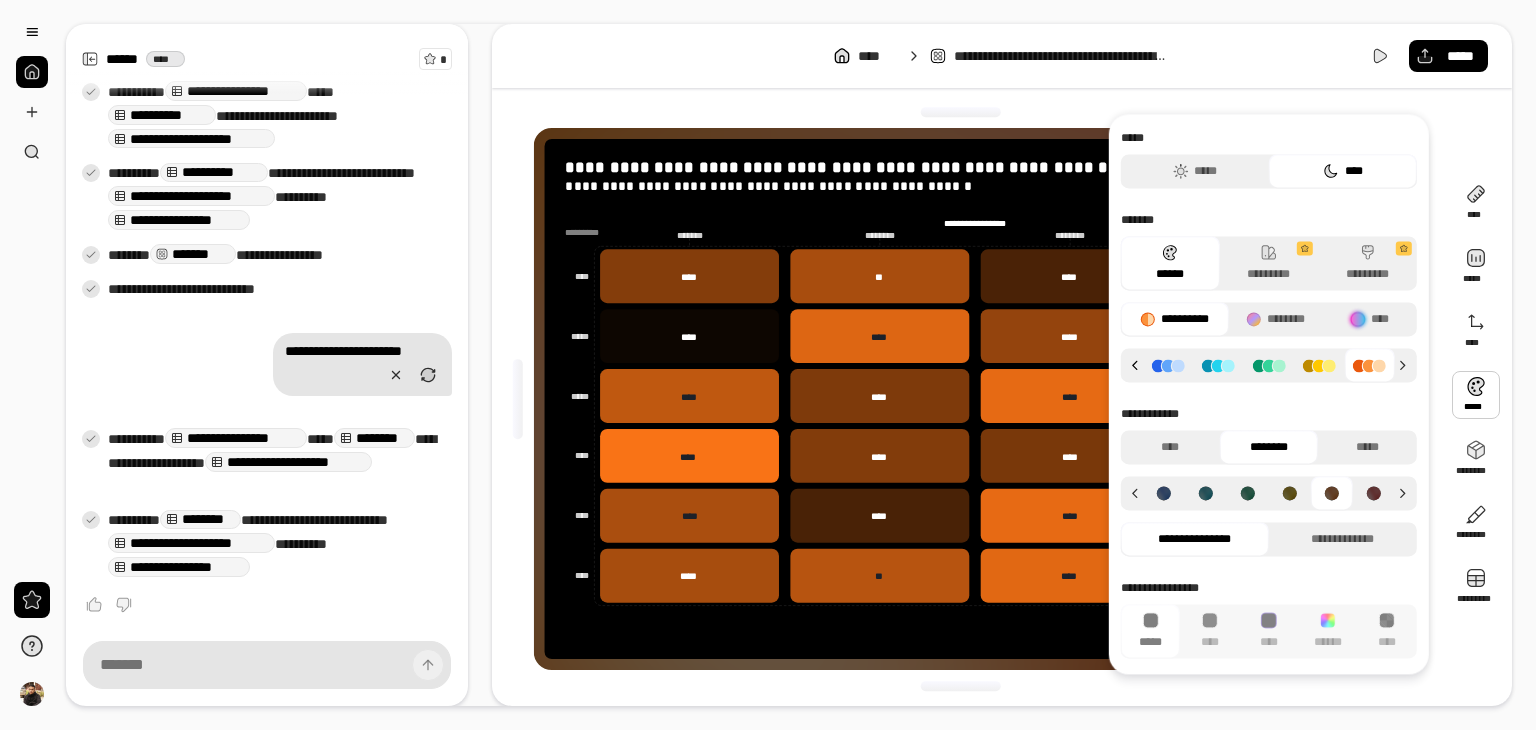 click at bounding box center [1132, 365] 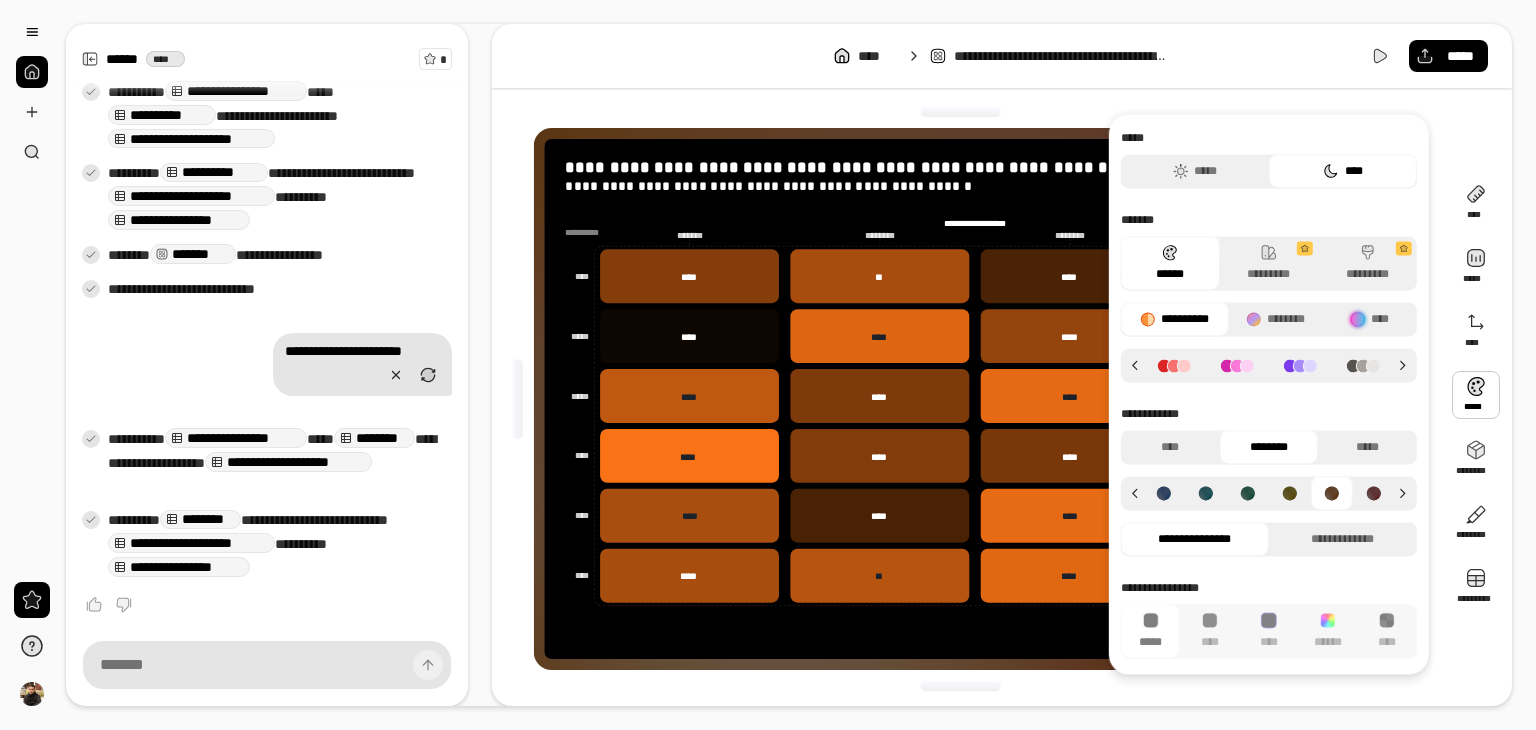 click 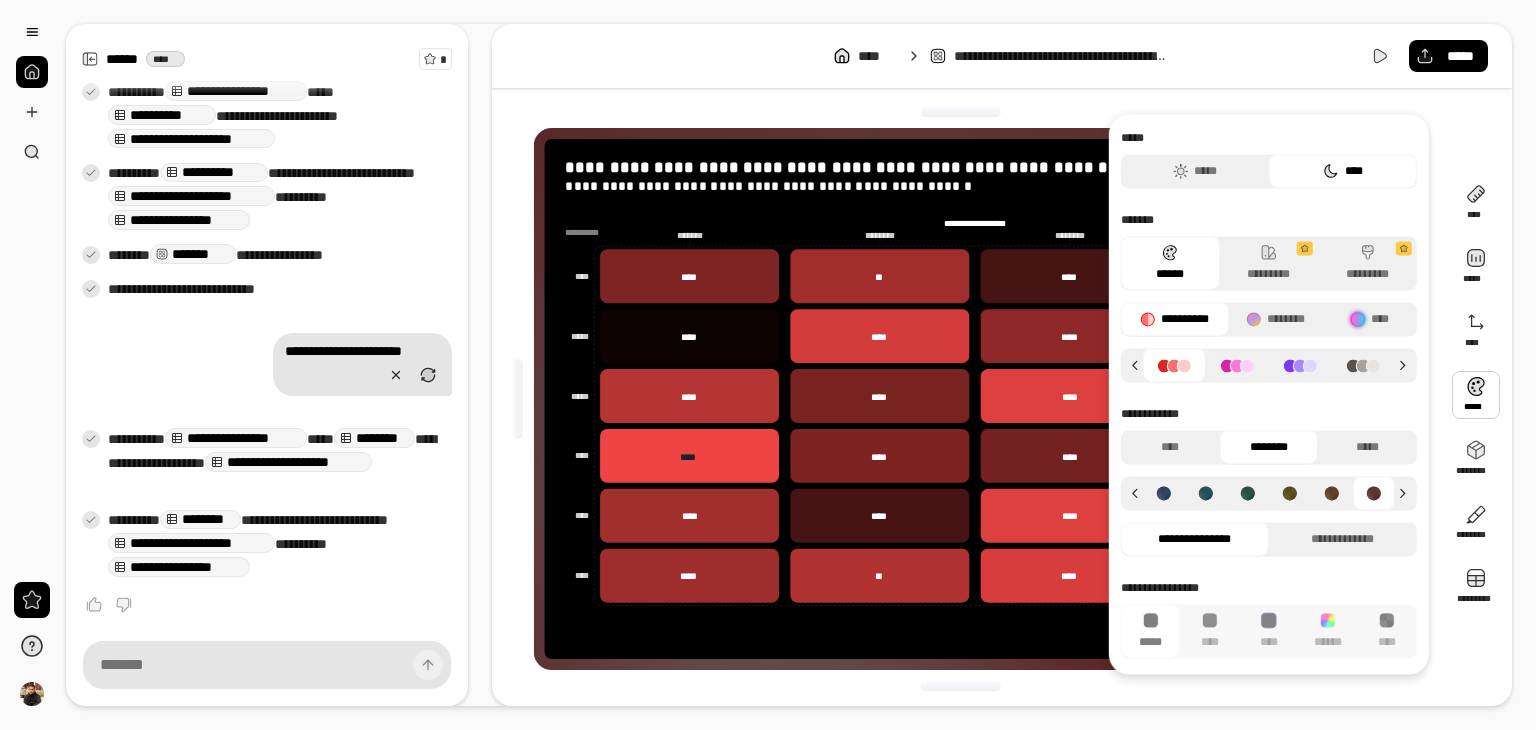 click 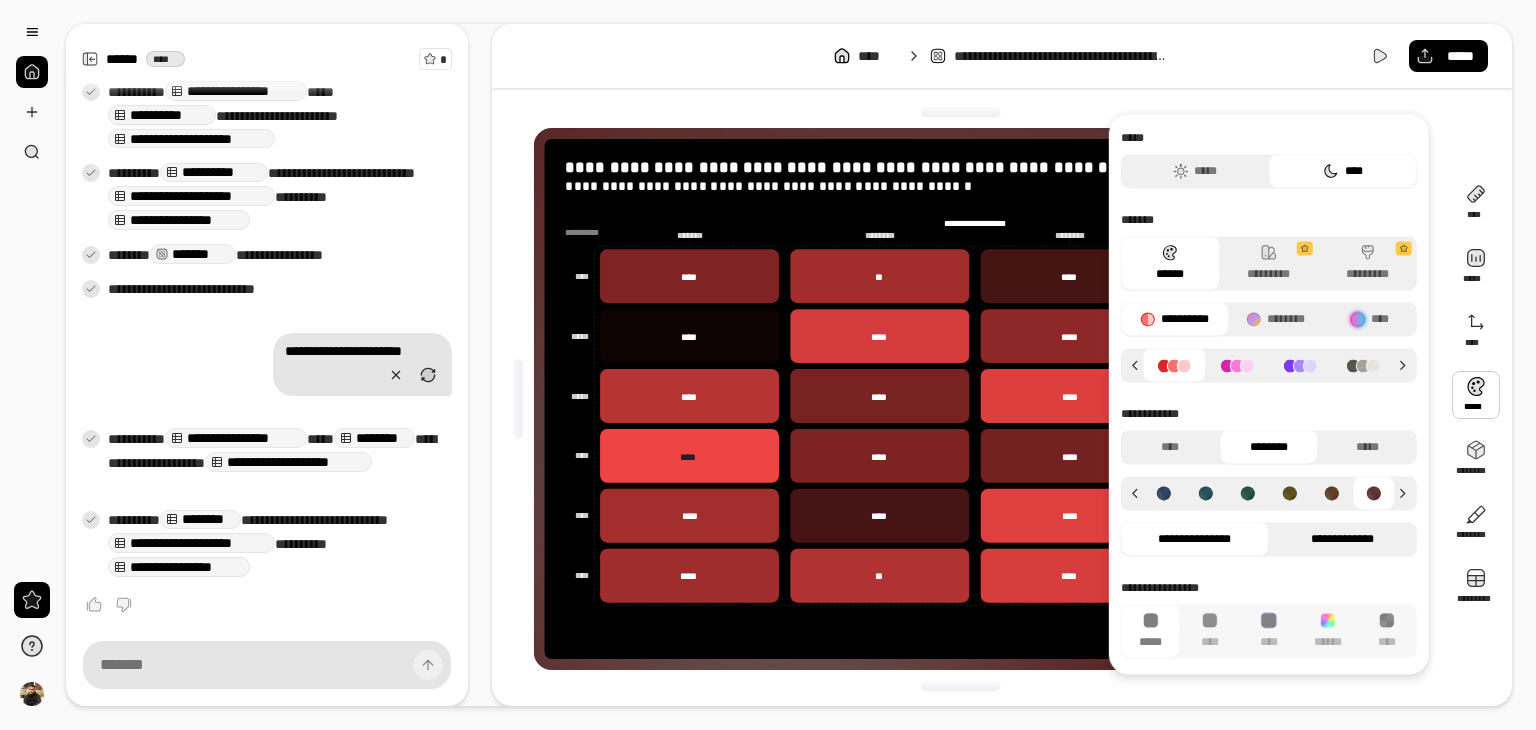 click on "**********" at bounding box center (1343, 539) 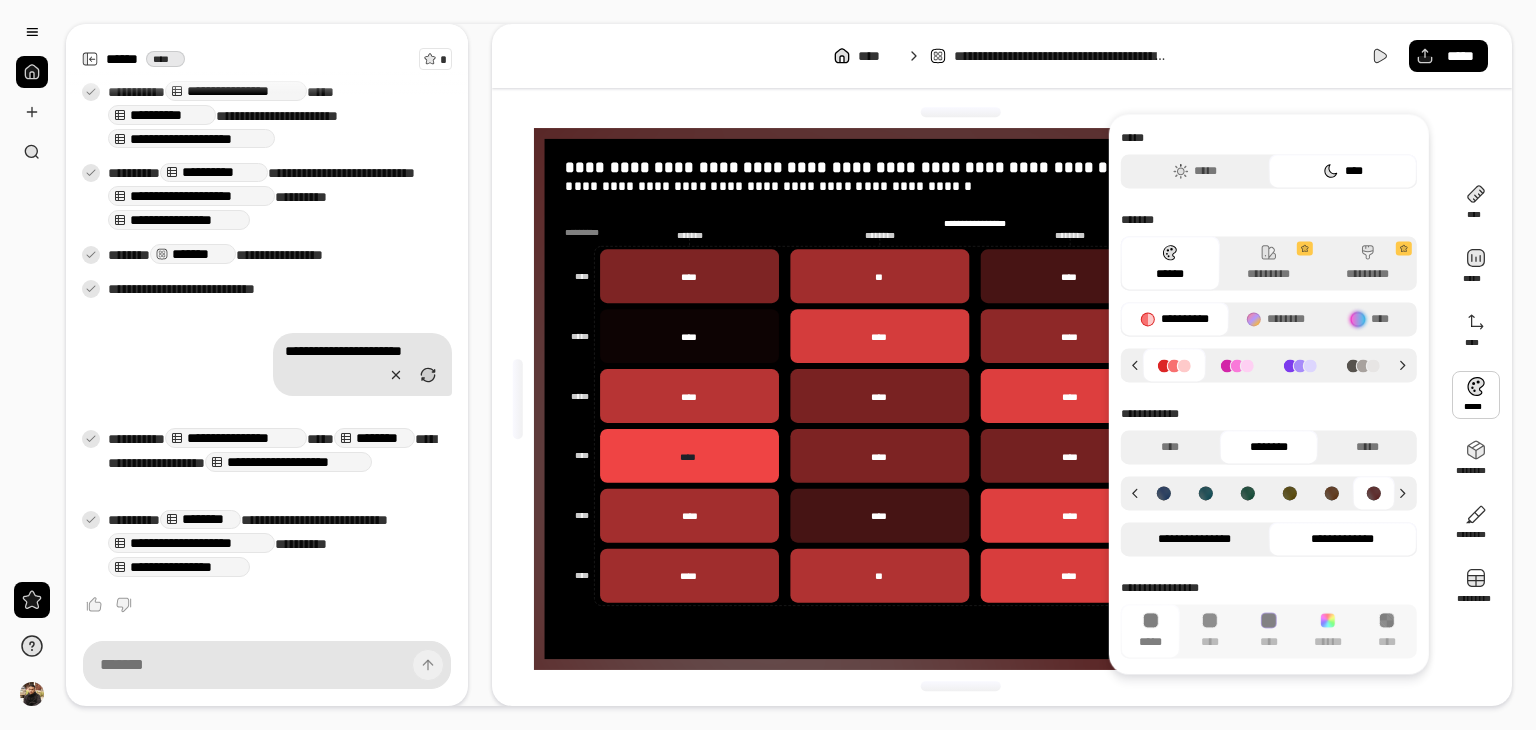 click on "**********" at bounding box center (1195, 539) 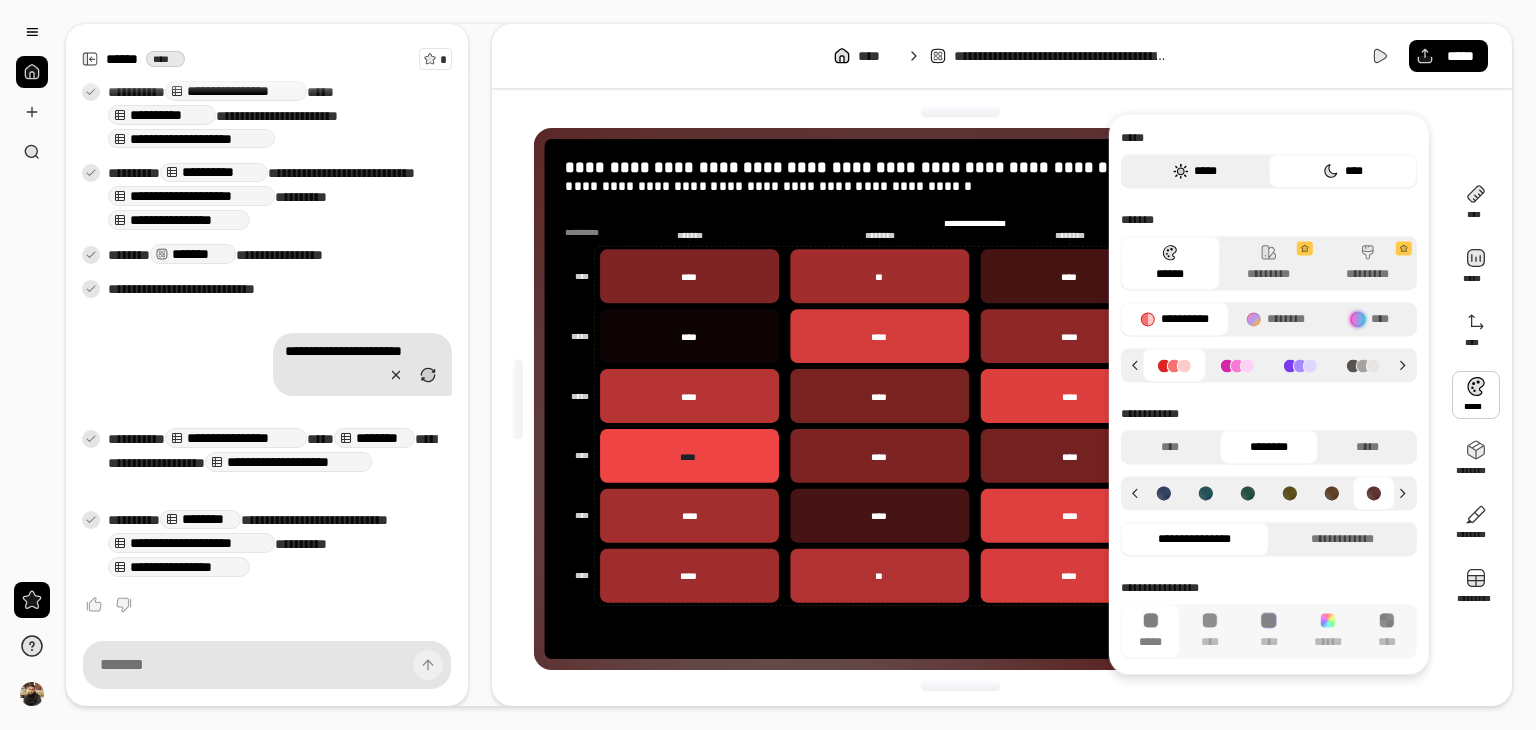 click on "*****" at bounding box center [1195, 171] 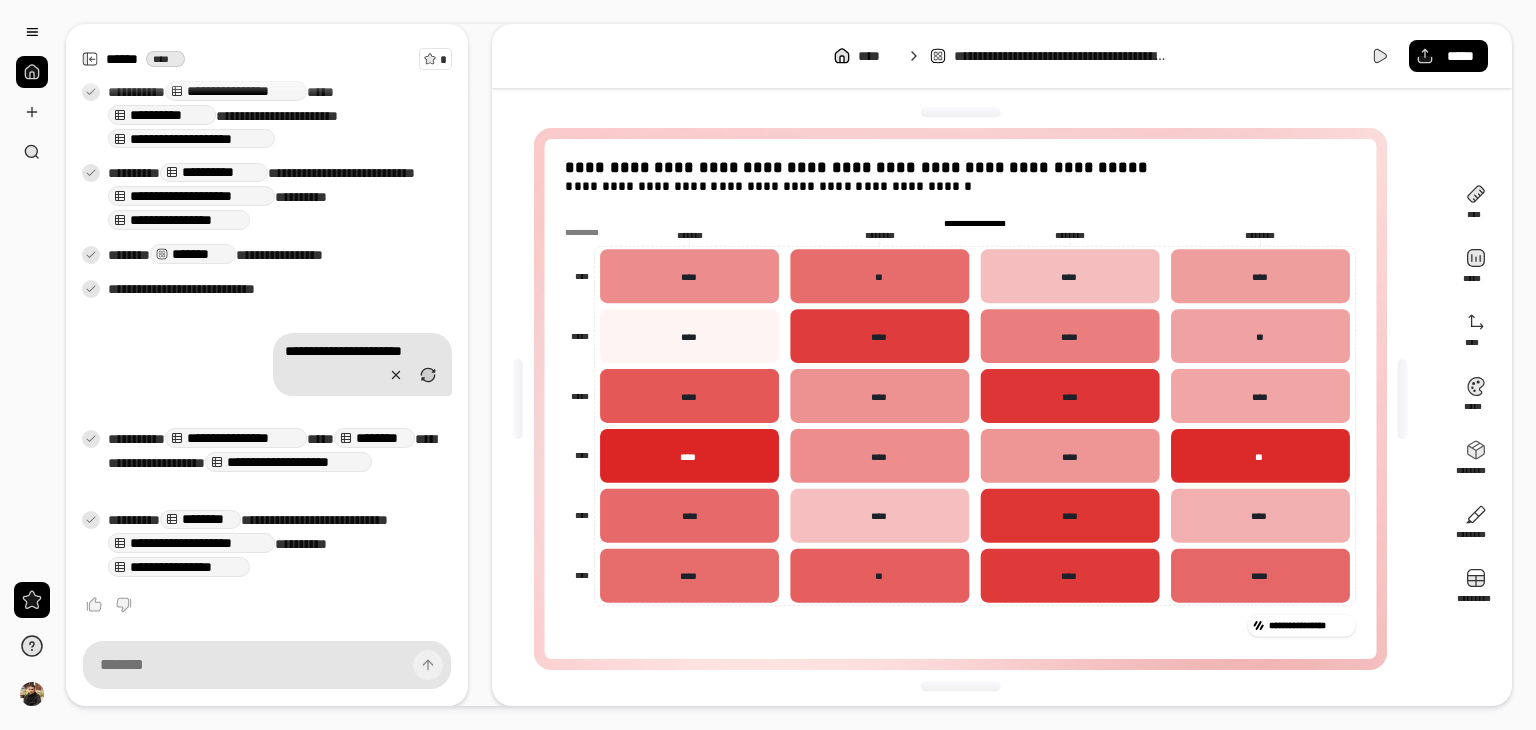 click on "[REDACTED]" at bounding box center [1002, 365] 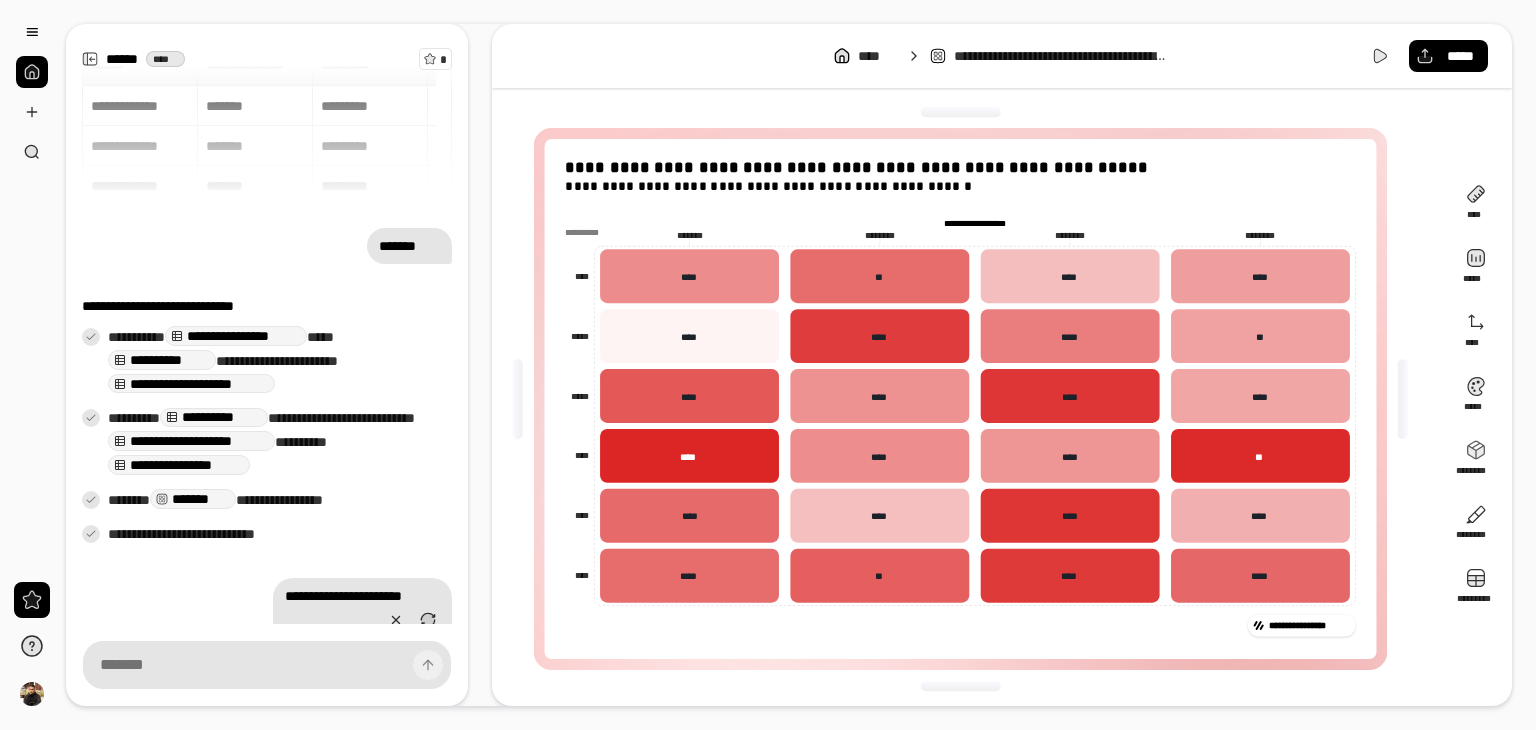 scroll, scrollTop: 0, scrollLeft: 0, axis: both 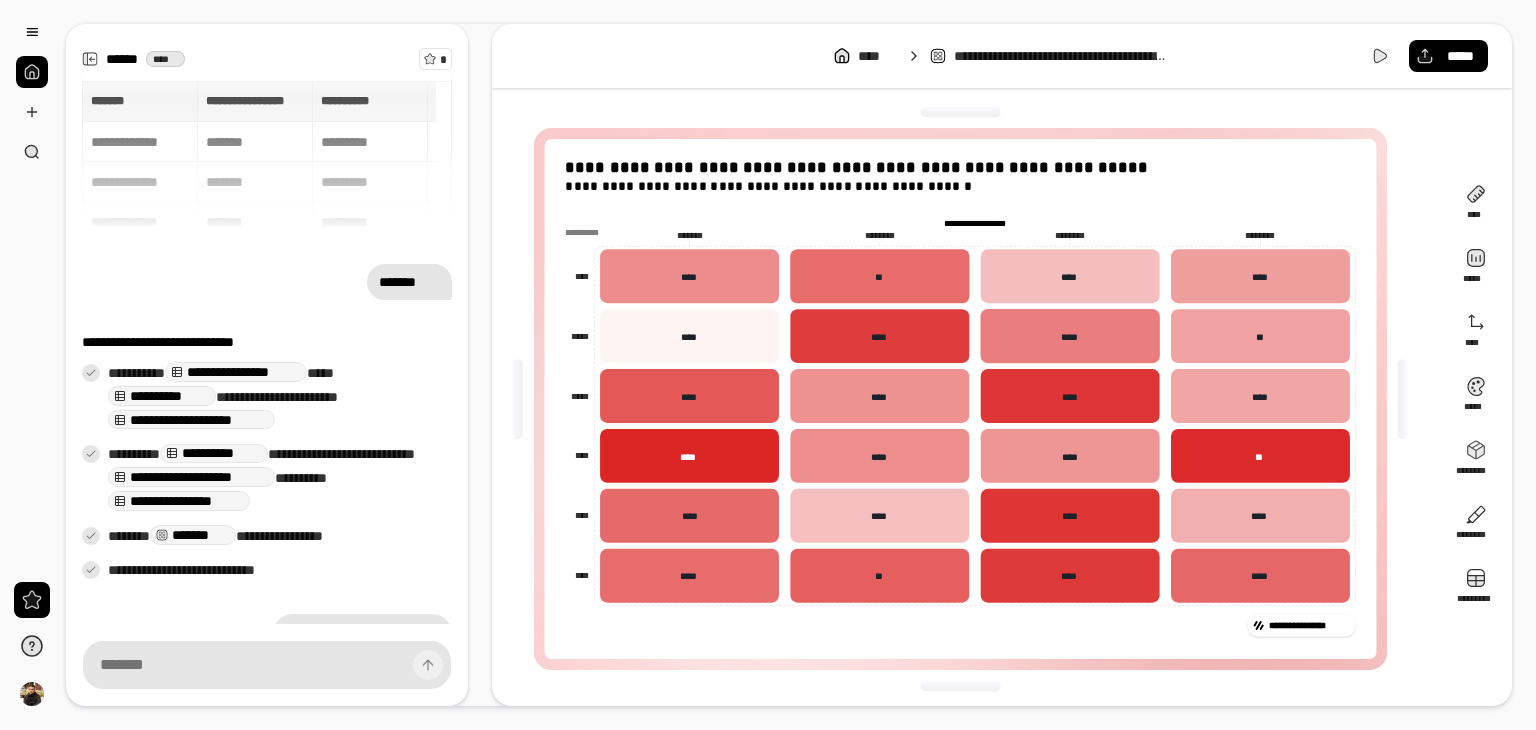 click on "[REDACTED]" 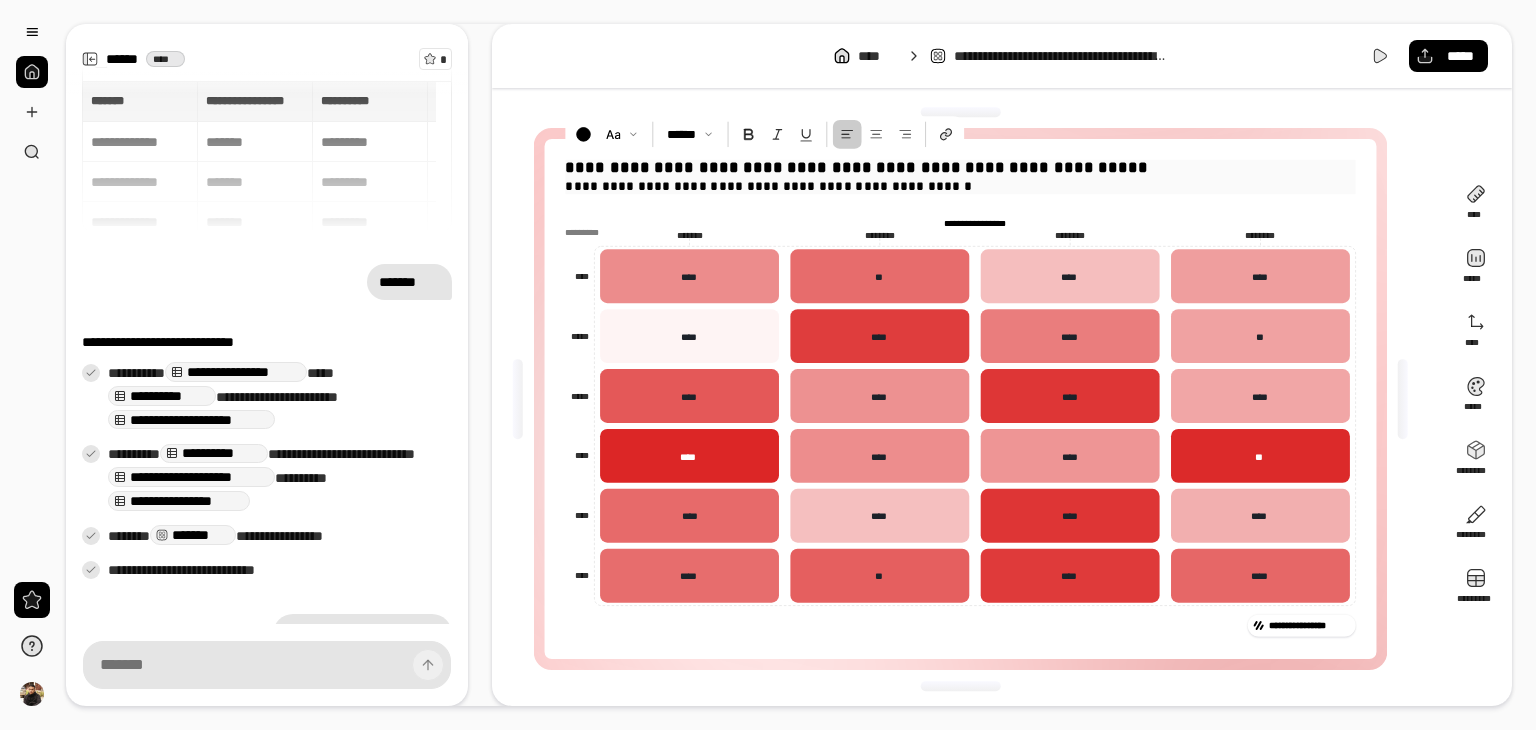 click on "**********" at bounding box center (960, 186) 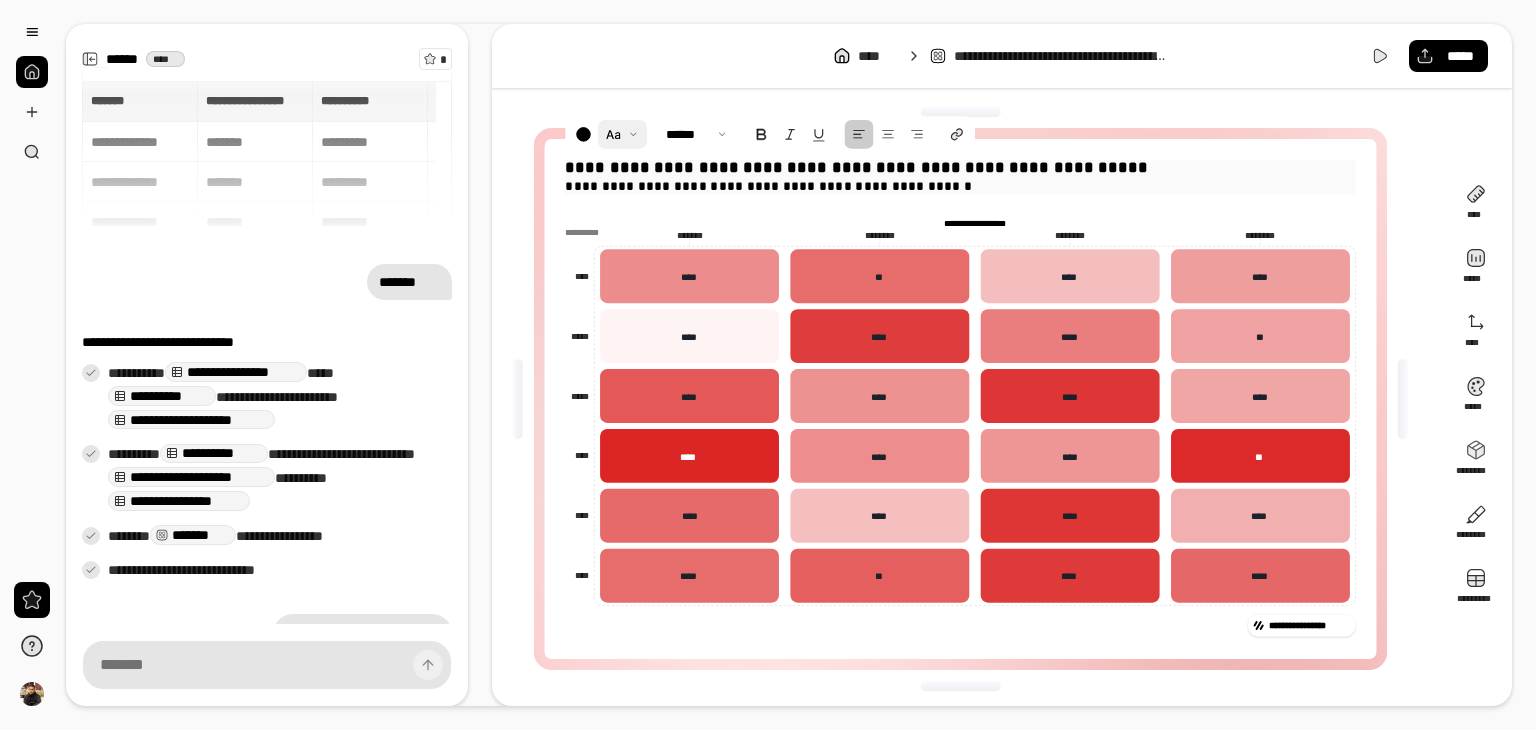 click at bounding box center (622, 134) 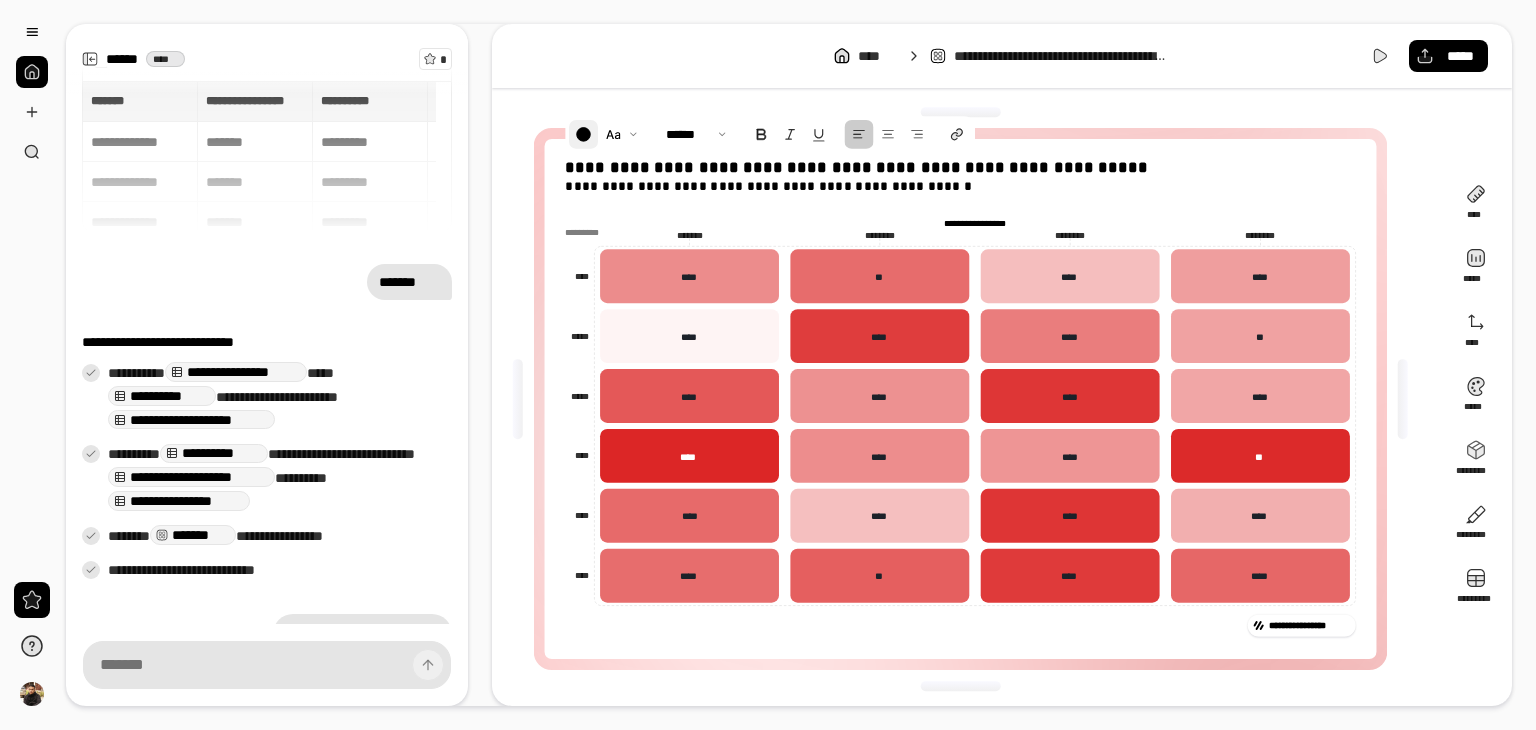 click at bounding box center [583, 134] 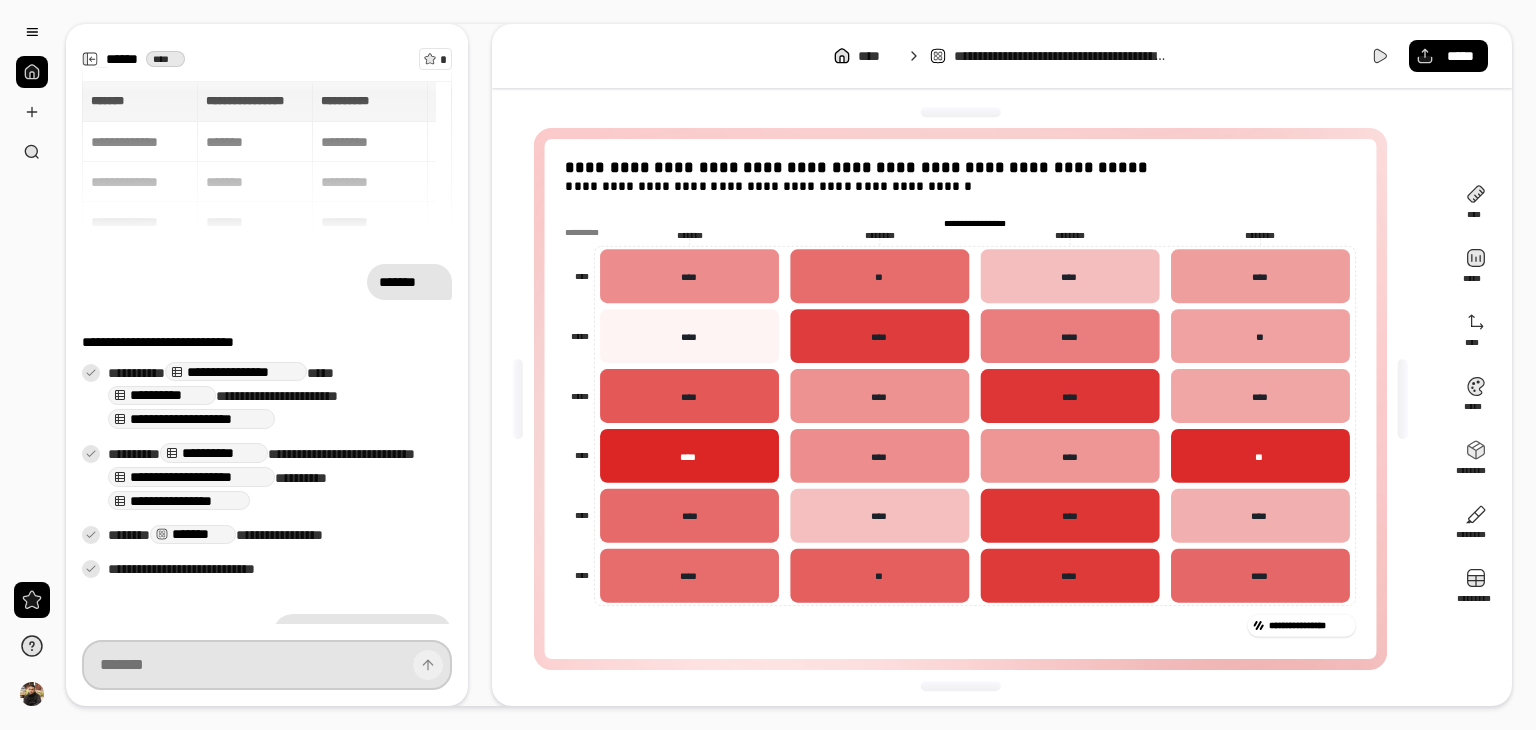 click at bounding box center [267, 665] 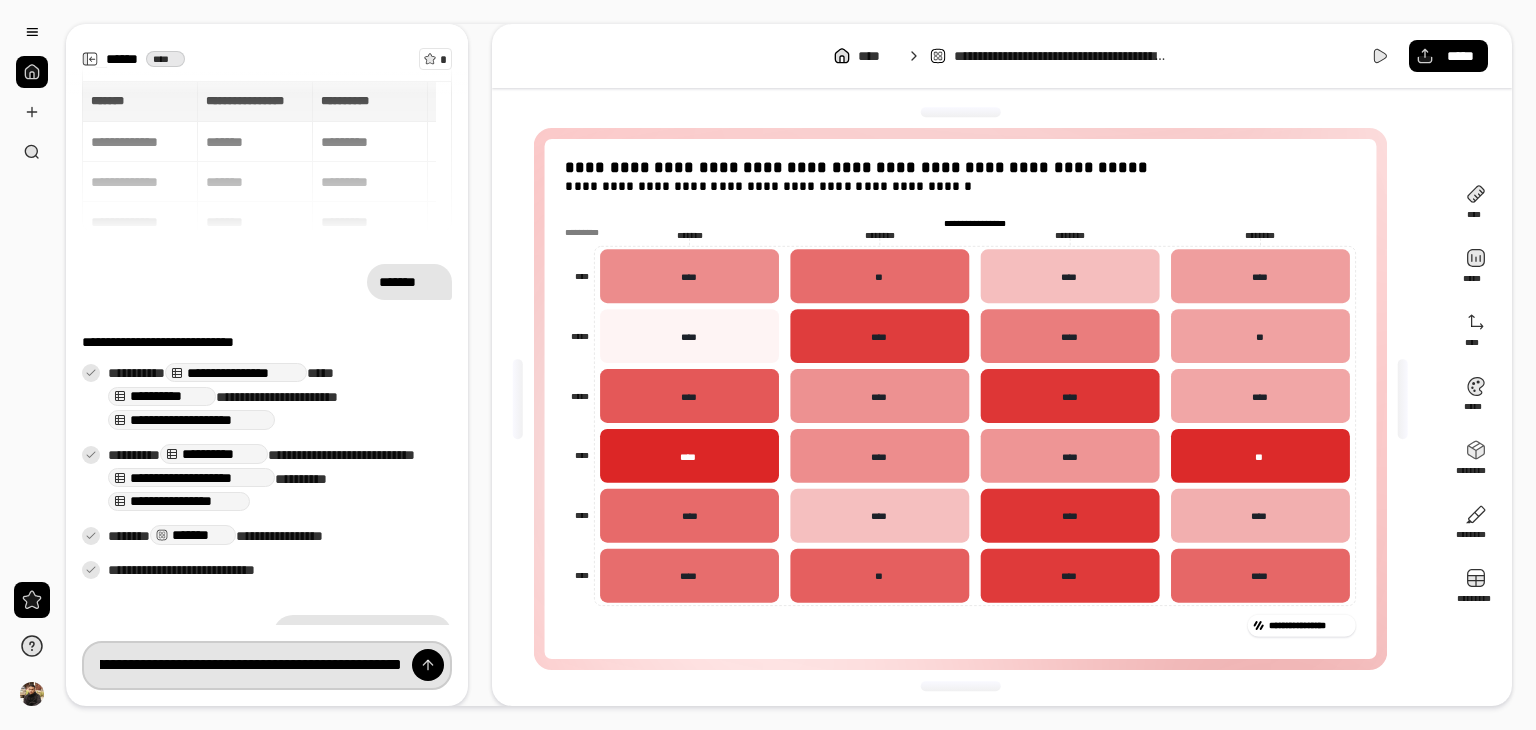 scroll, scrollTop: 0, scrollLeft: 225, axis: horizontal 